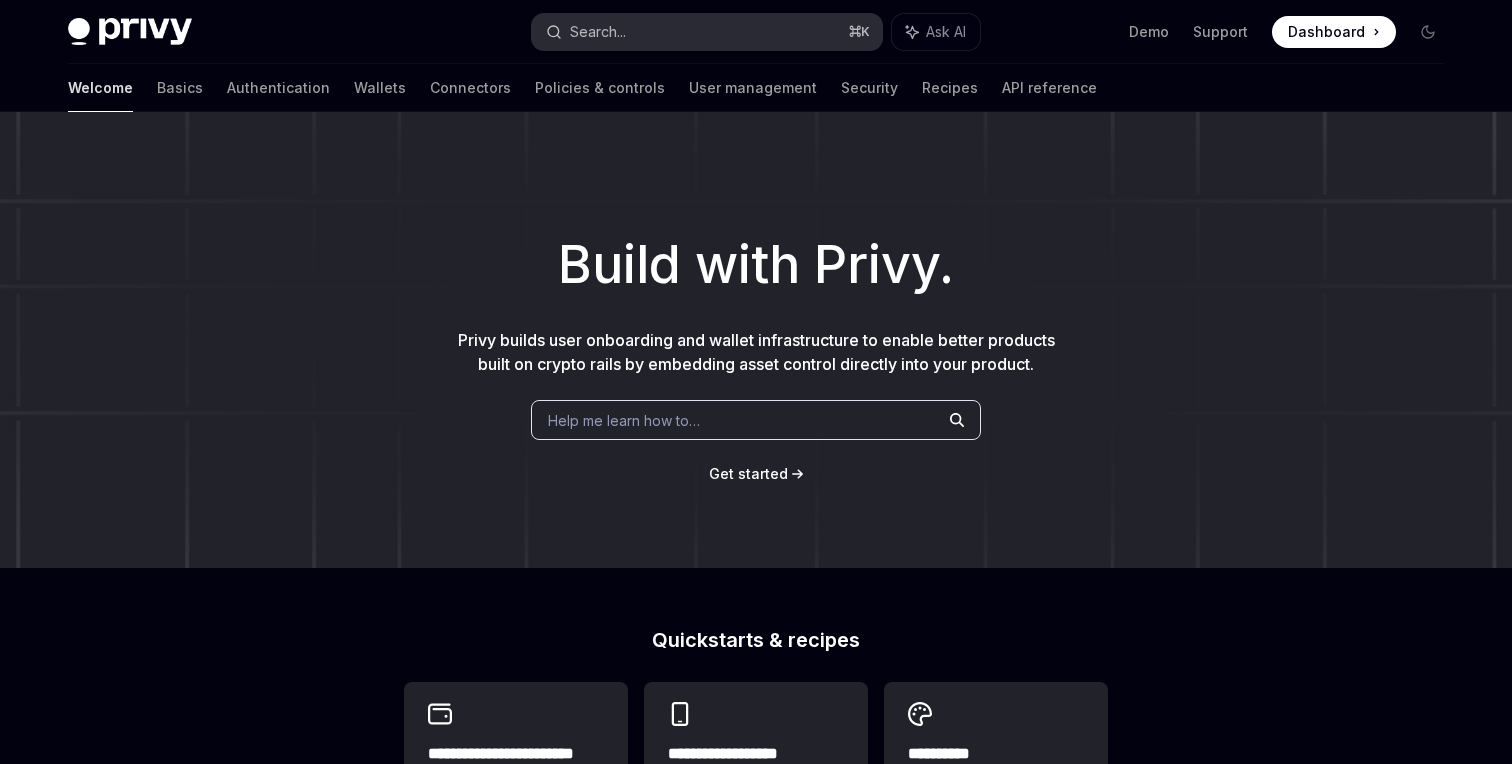 scroll, scrollTop: 0, scrollLeft: 0, axis: both 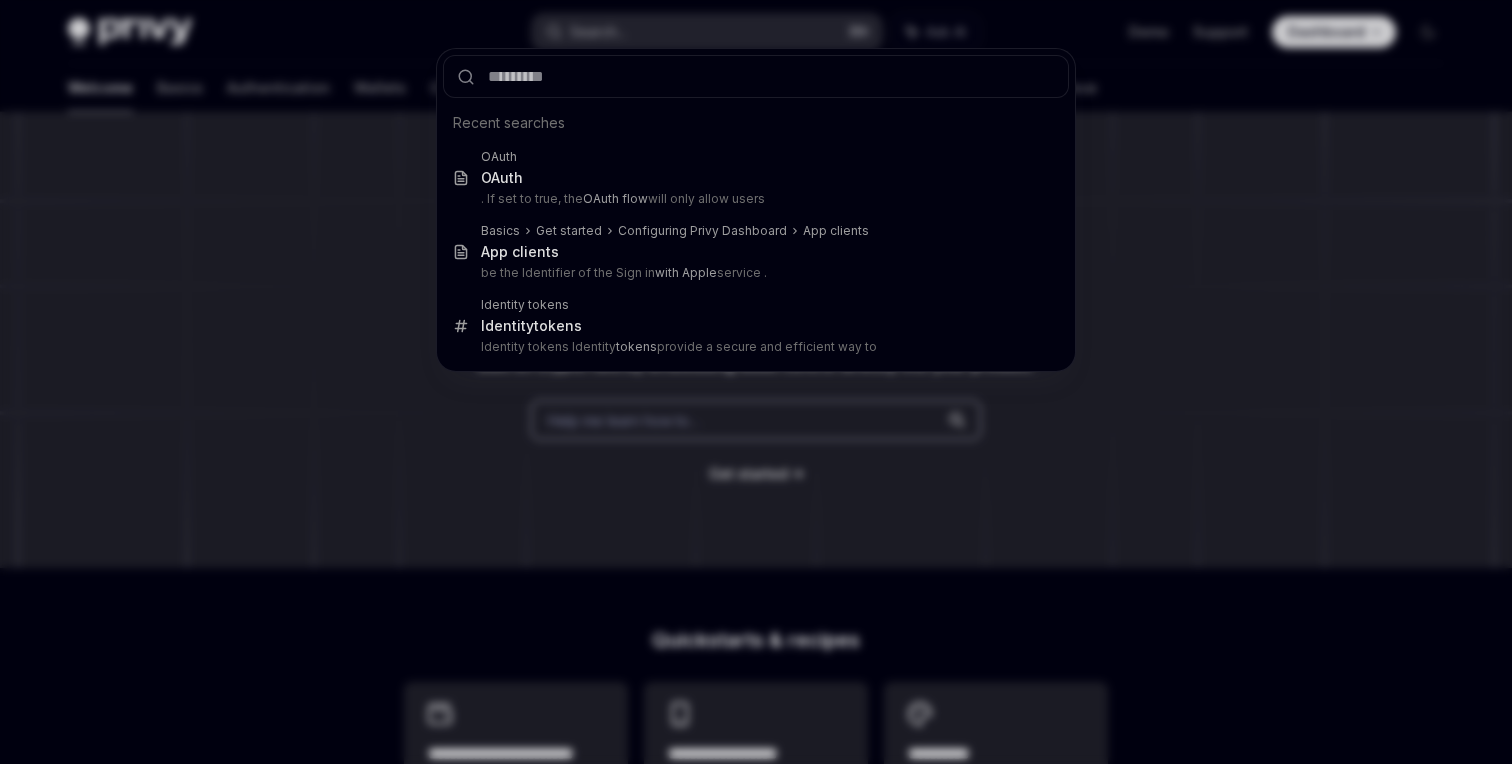 type on "*******" 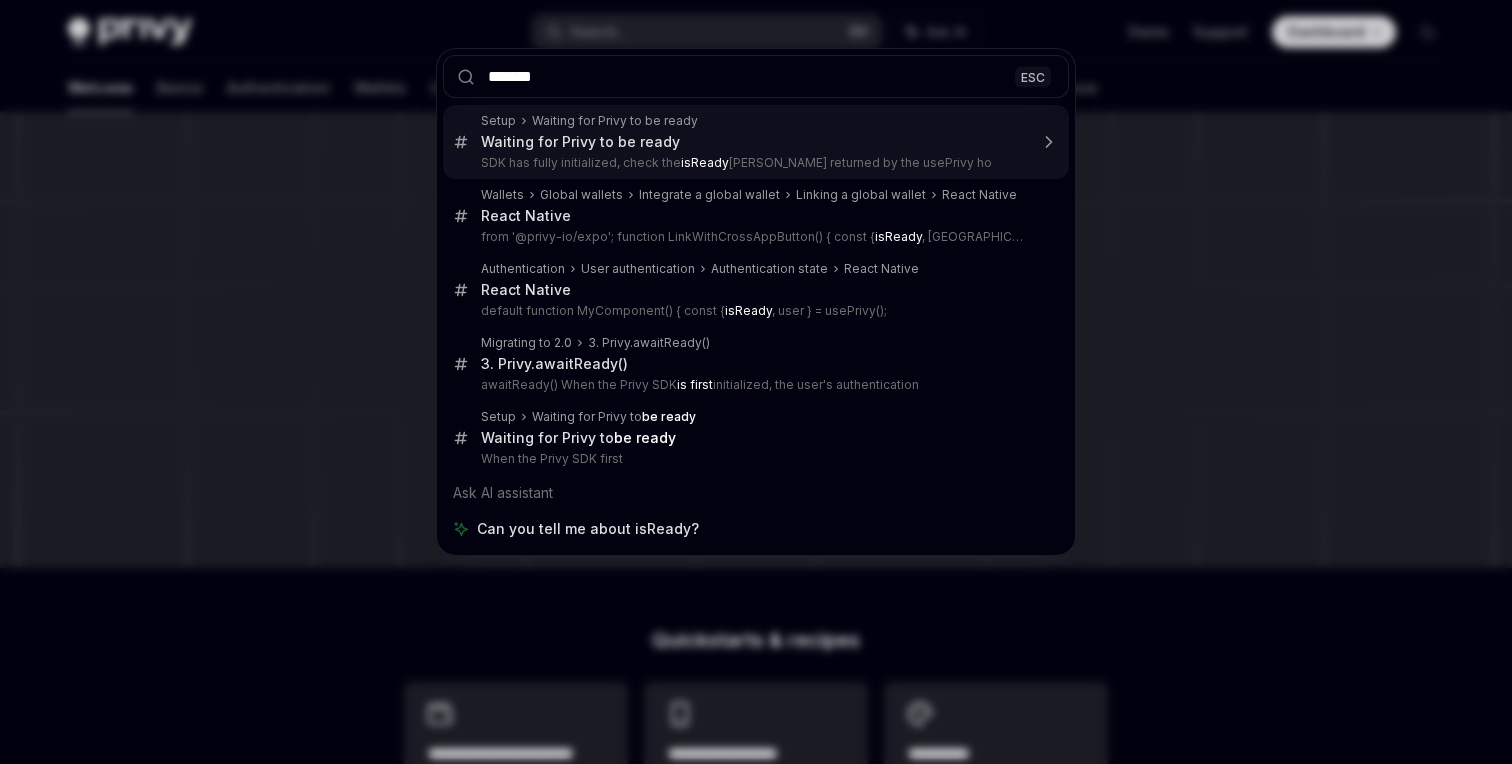 click on "Waiting for Privy to be ready" at bounding box center (580, 142) 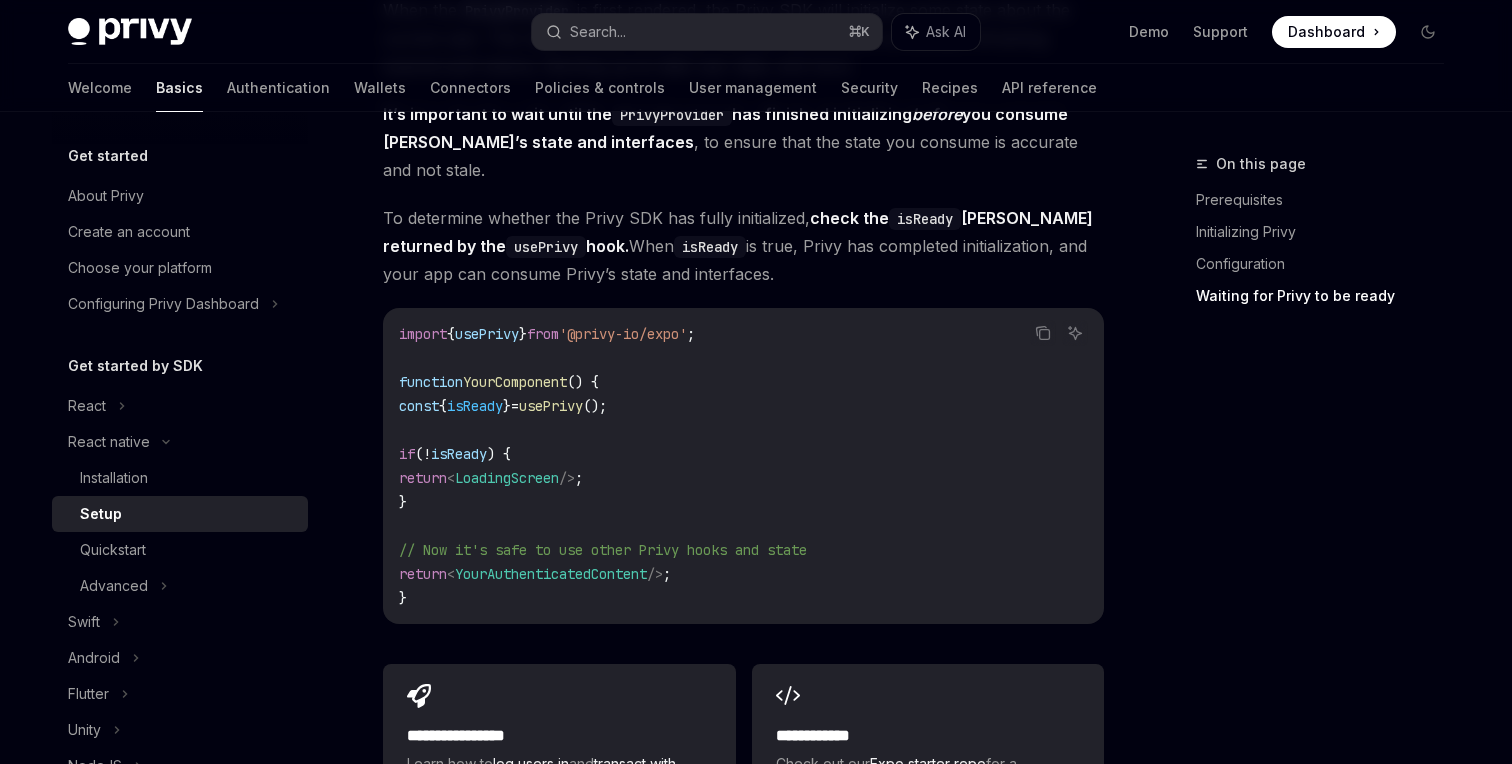 scroll, scrollTop: 1510, scrollLeft: 0, axis: vertical 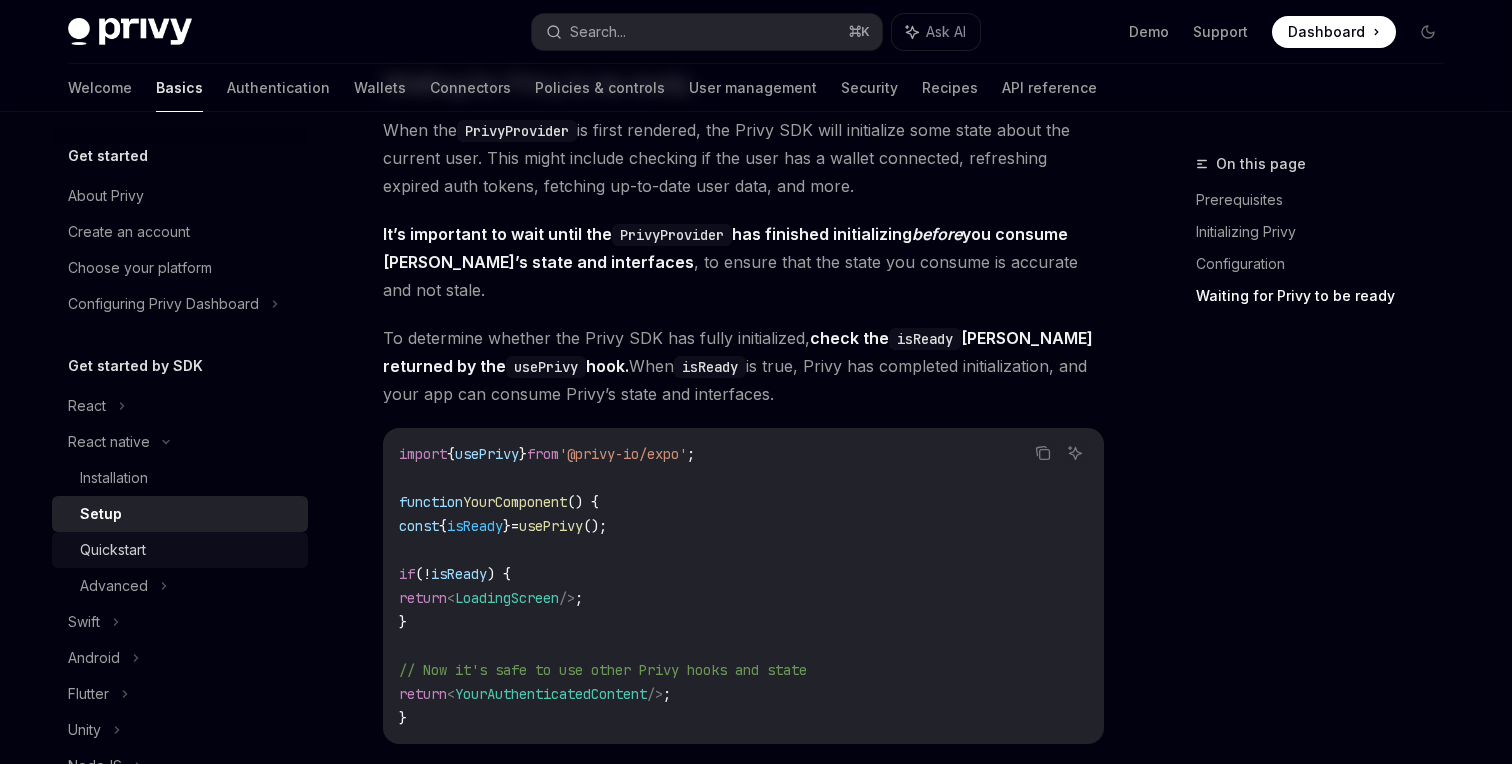 click on "Quickstart" at bounding box center [113, 550] 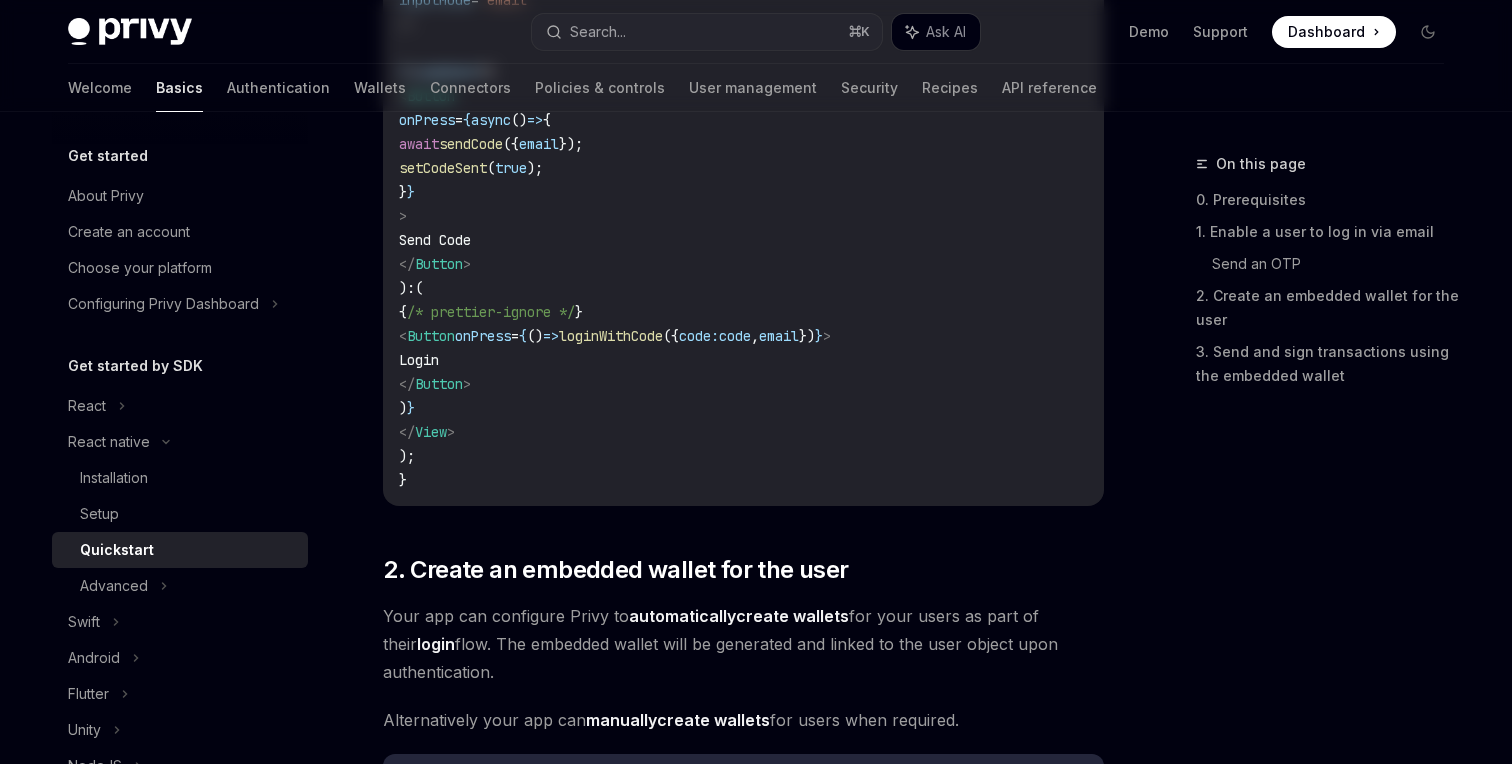 scroll, scrollTop: 0, scrollLeft: 0, axis: both 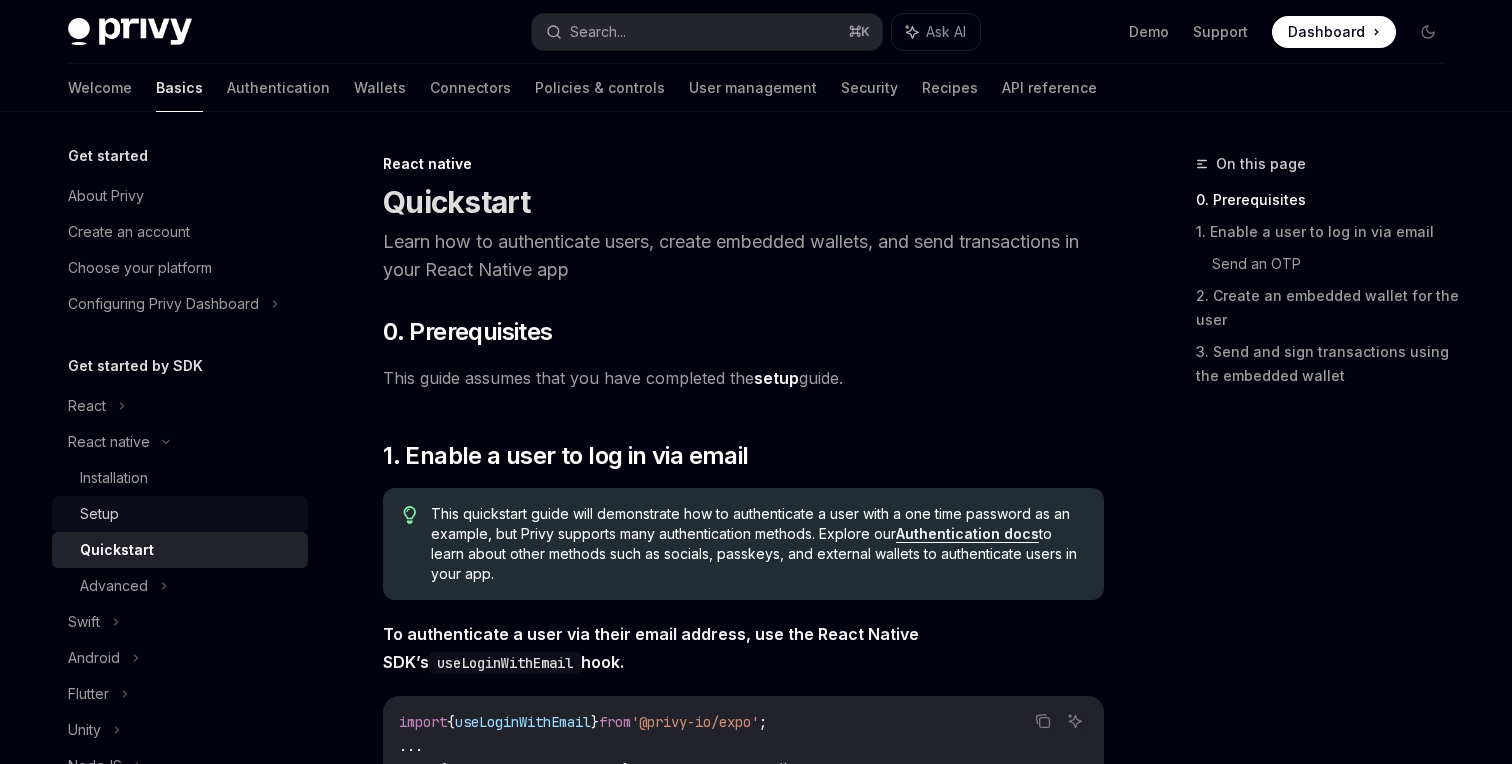 click on "Setup" at bounding box center (188, 514) 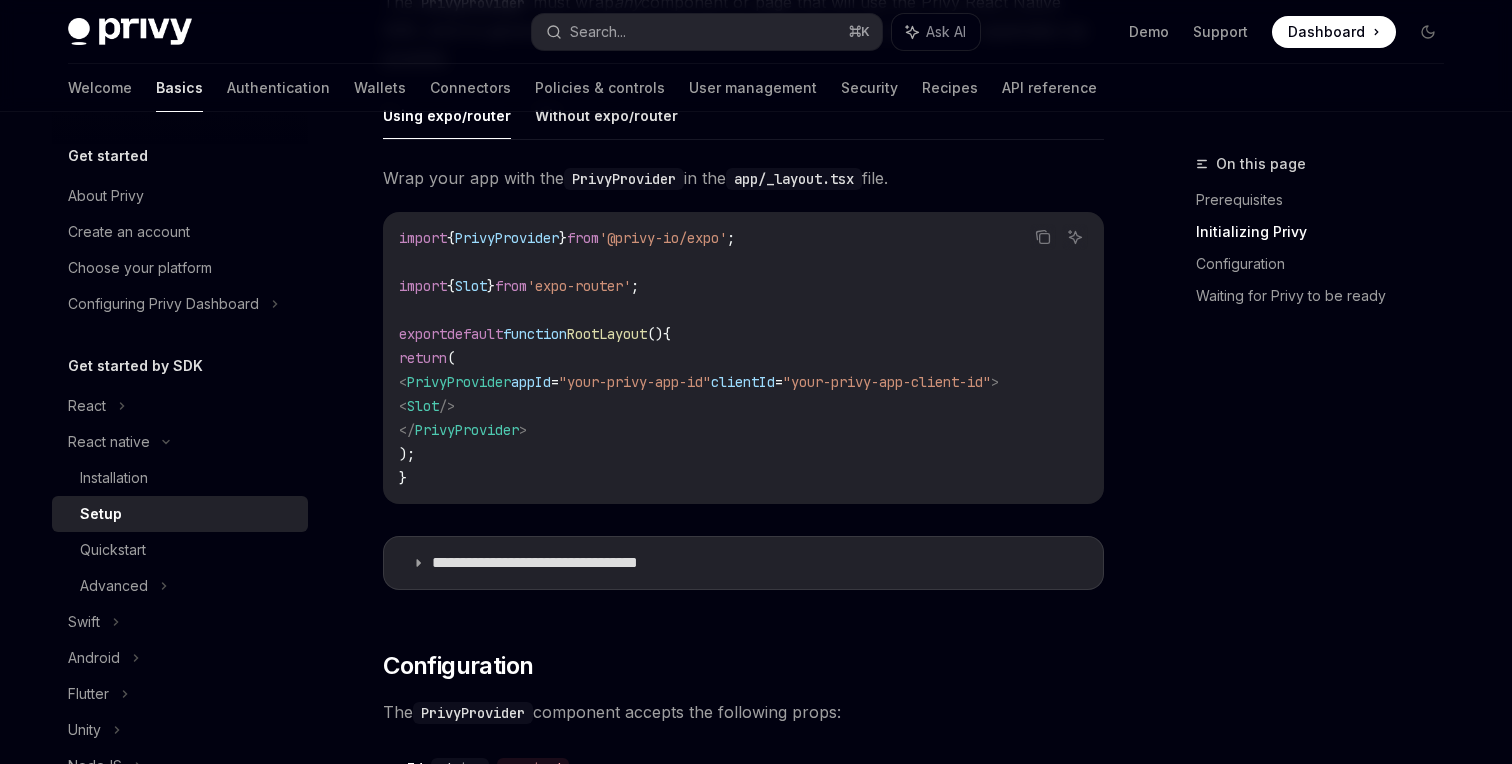 scroll, scrollTop: 334, scrollLeft: 0, axis: vertical 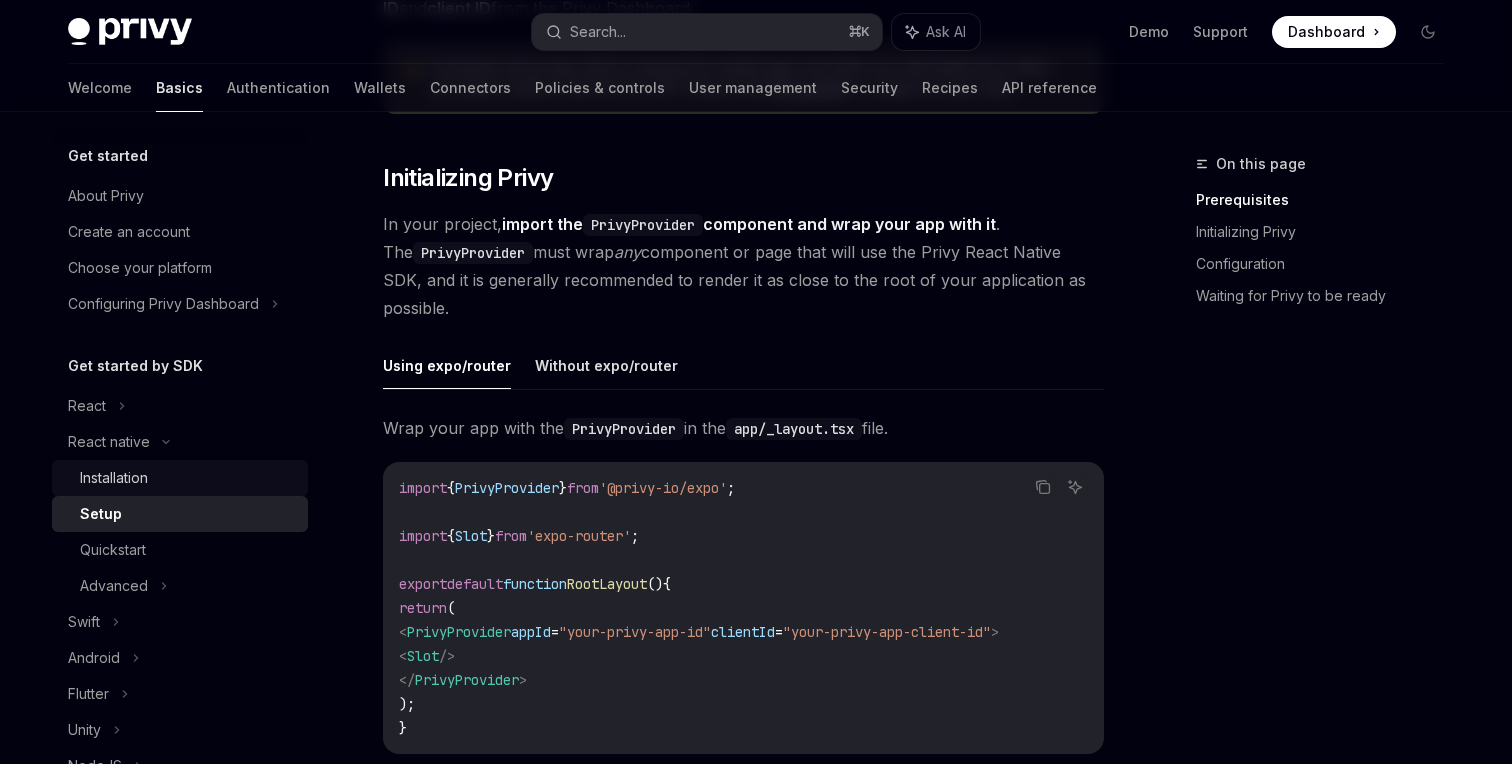 click on "Installation" at bounding box center [188, 478] 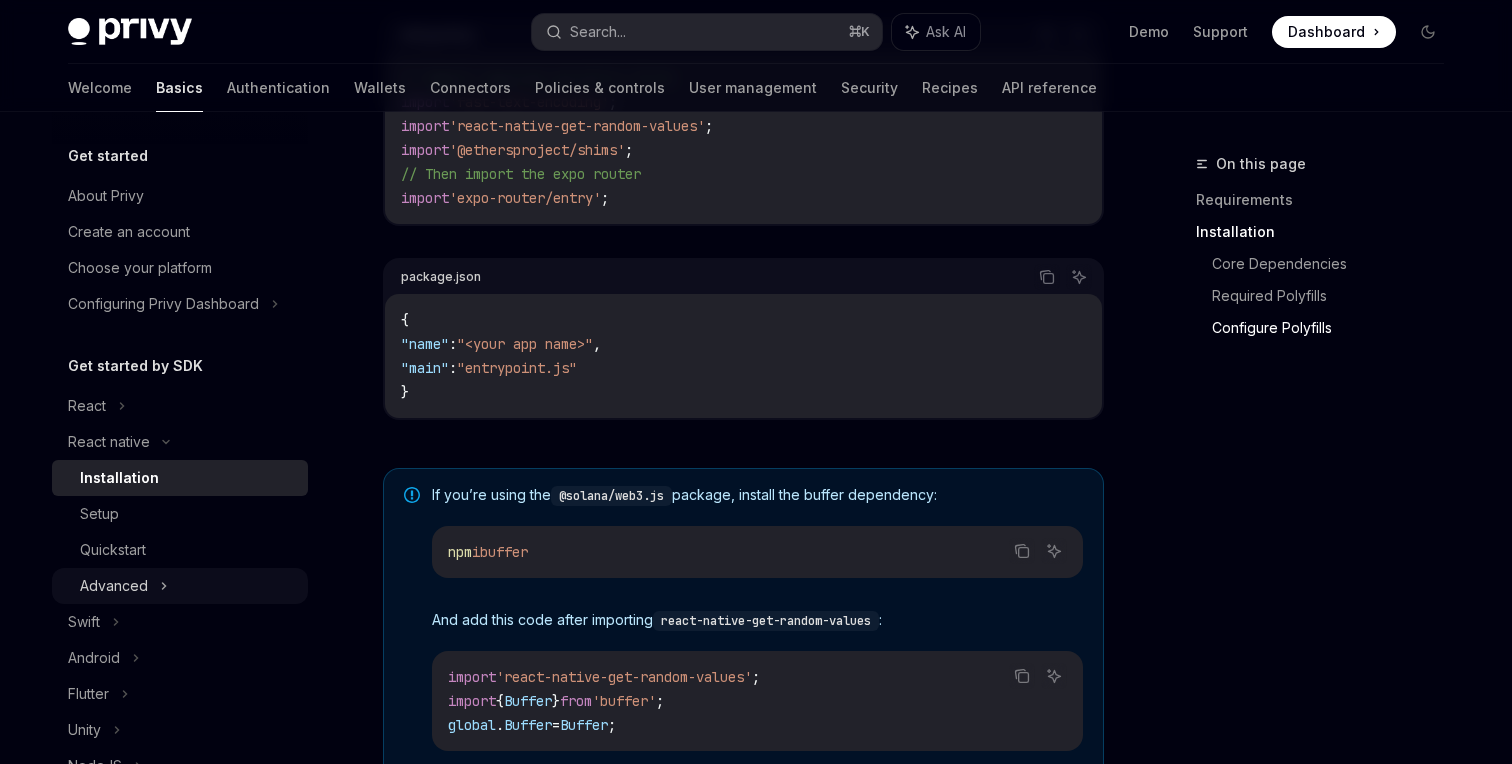scroll, scrollTop: 1190, scrollLeft: 0, axis: vertical 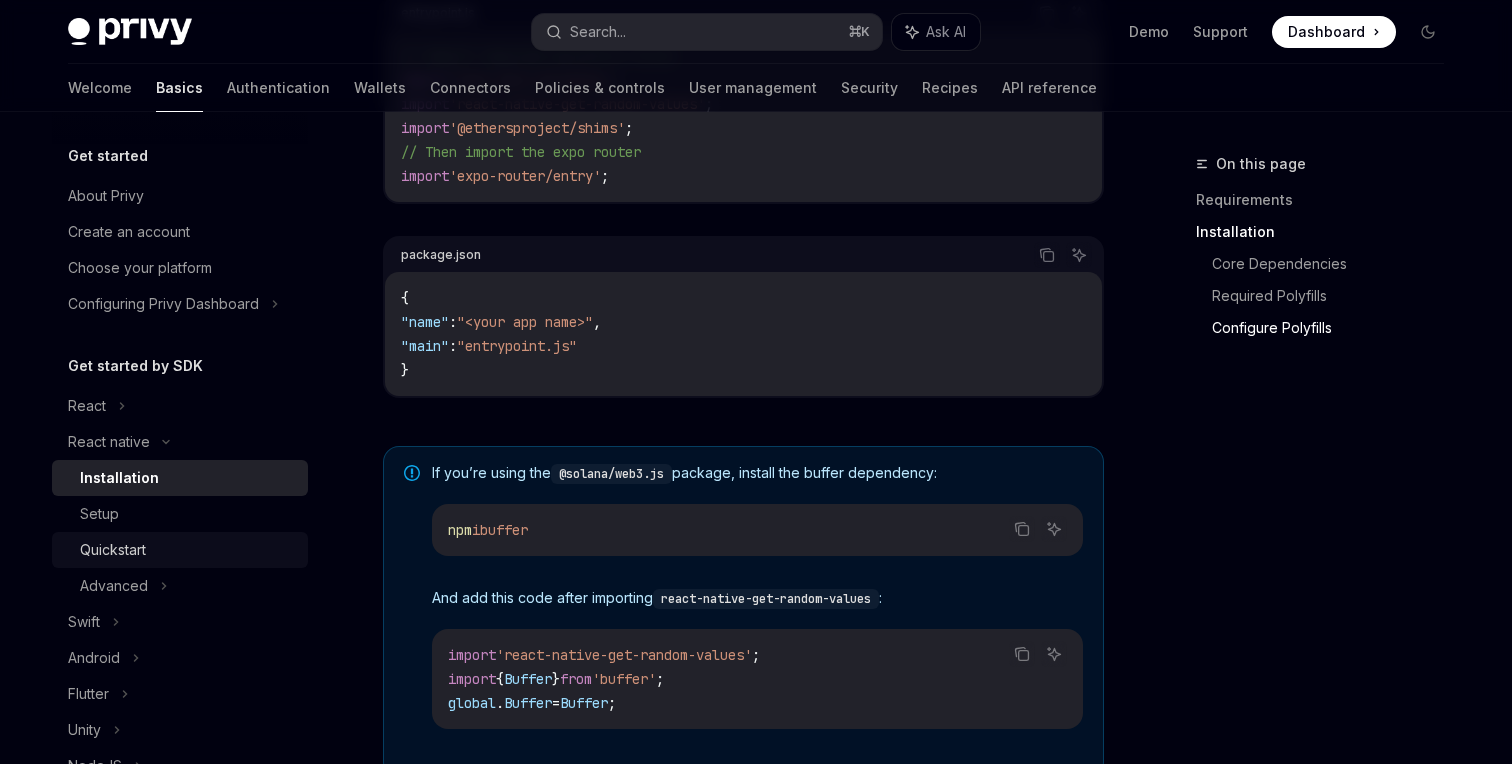 click on "Quickstart" at bounding box center (113, 550) 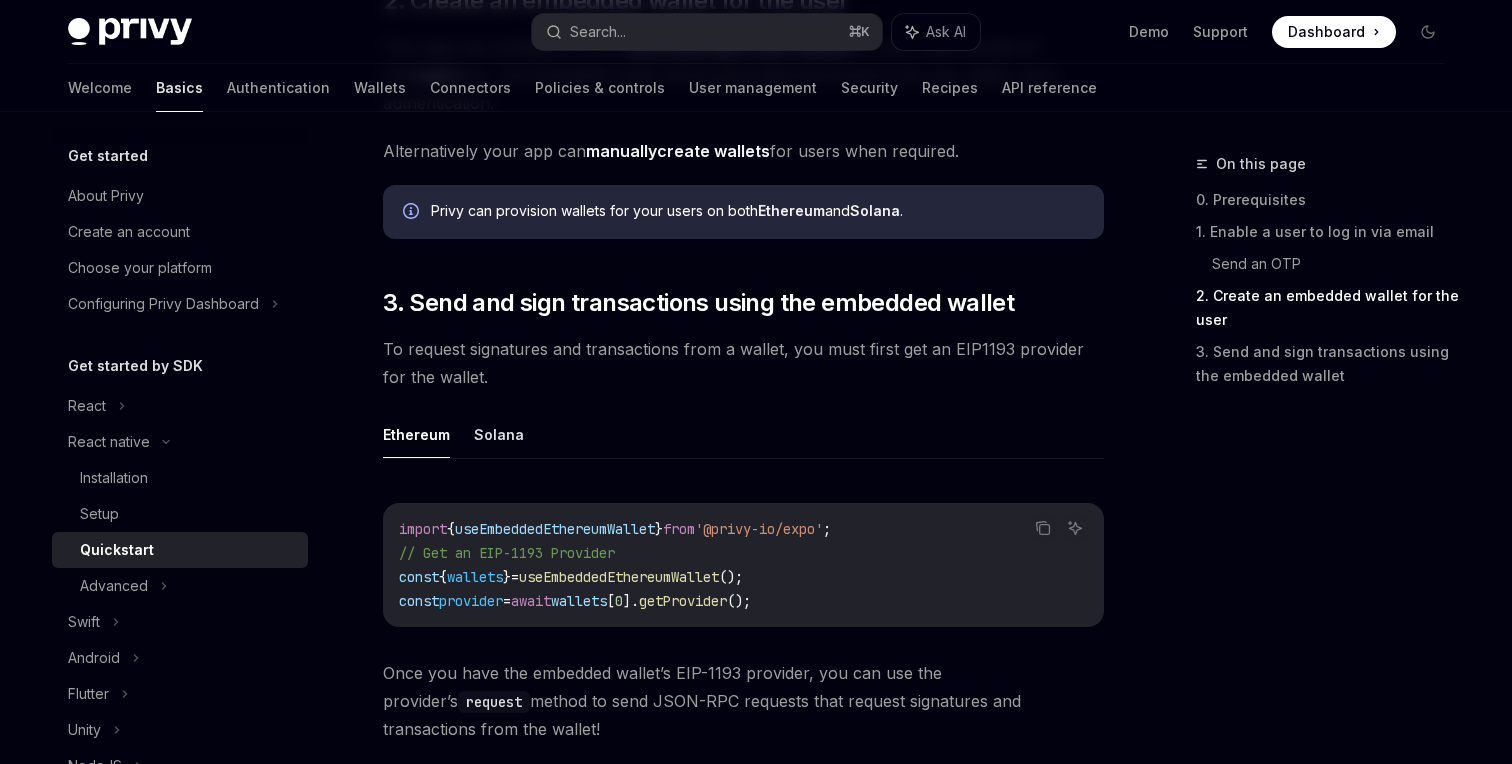 scroll, scrollTop: 2112, scrollLeft: 0, axis: vertical 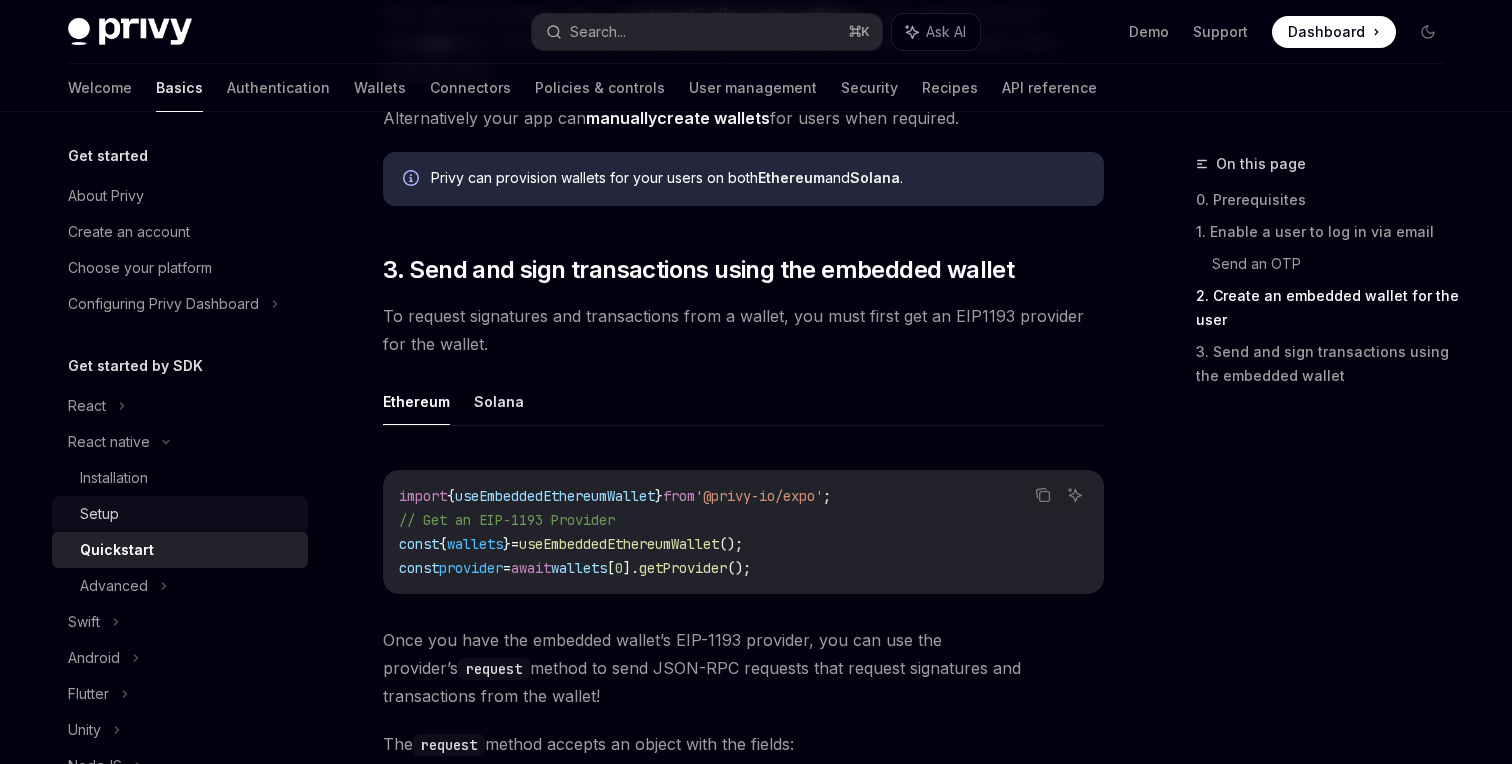 click on "Setup" at bounding box center [188, 514] 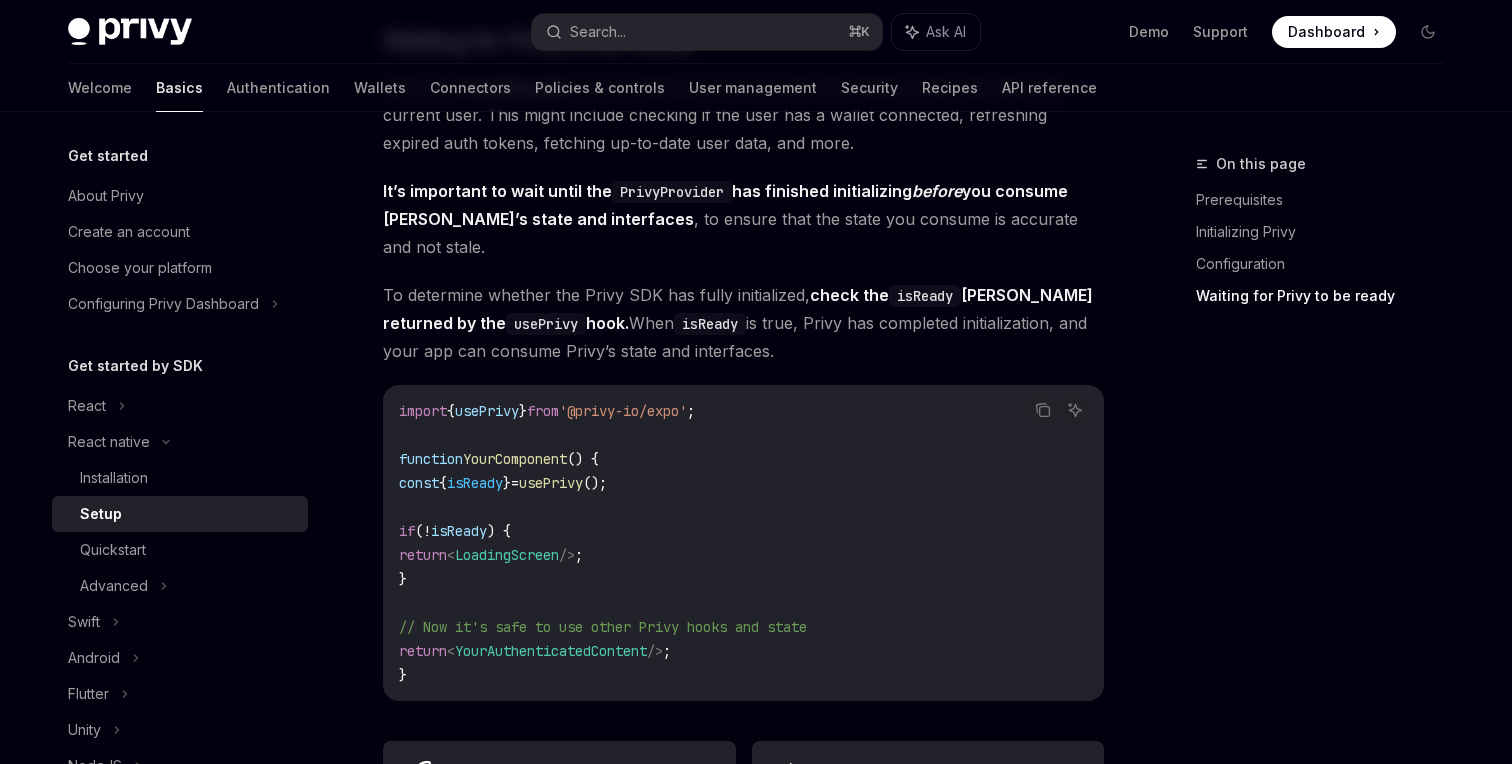 scroll, scrollTop: 1561, scrollLeft: 0, axis: vertical 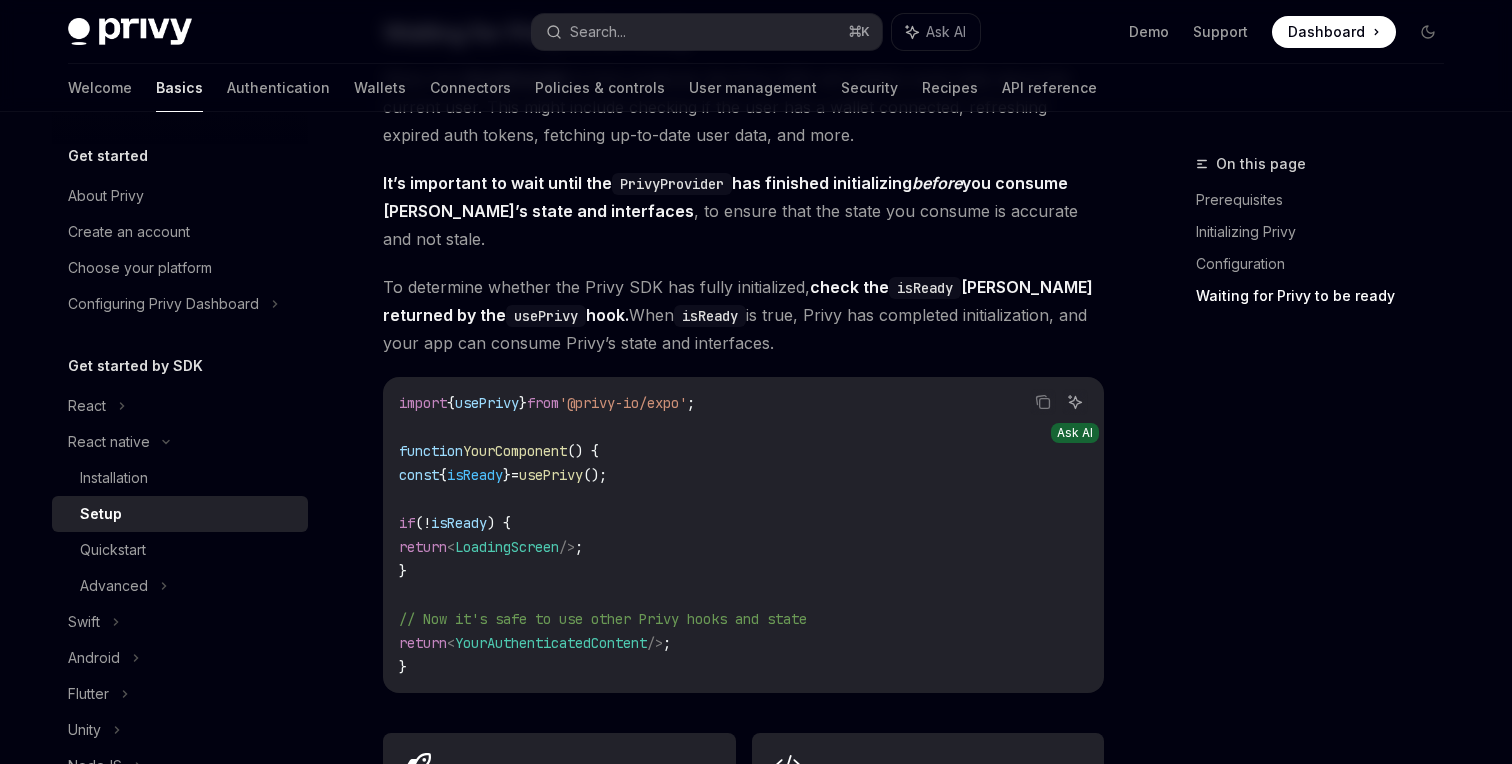 click 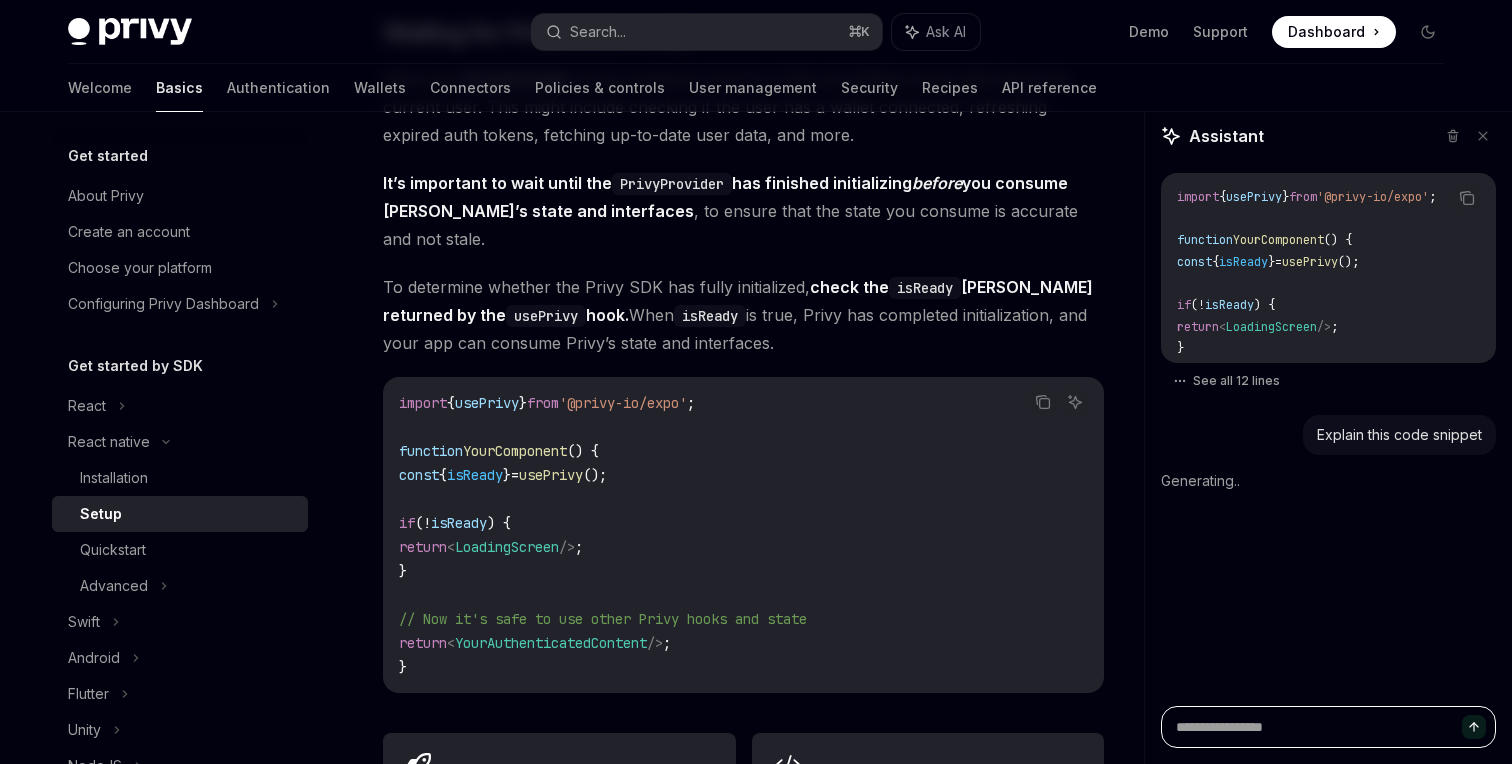 type on "*" 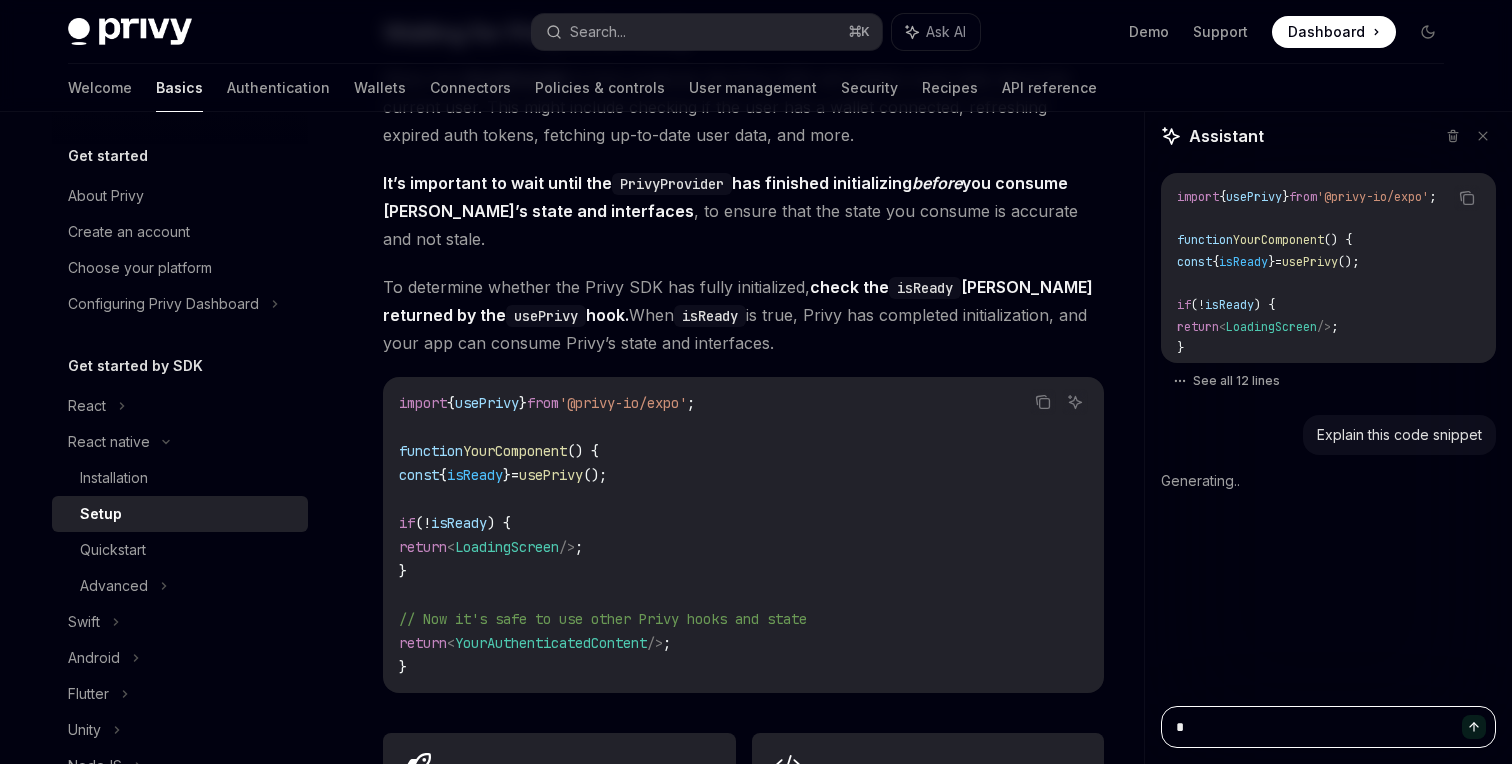 type on "**" 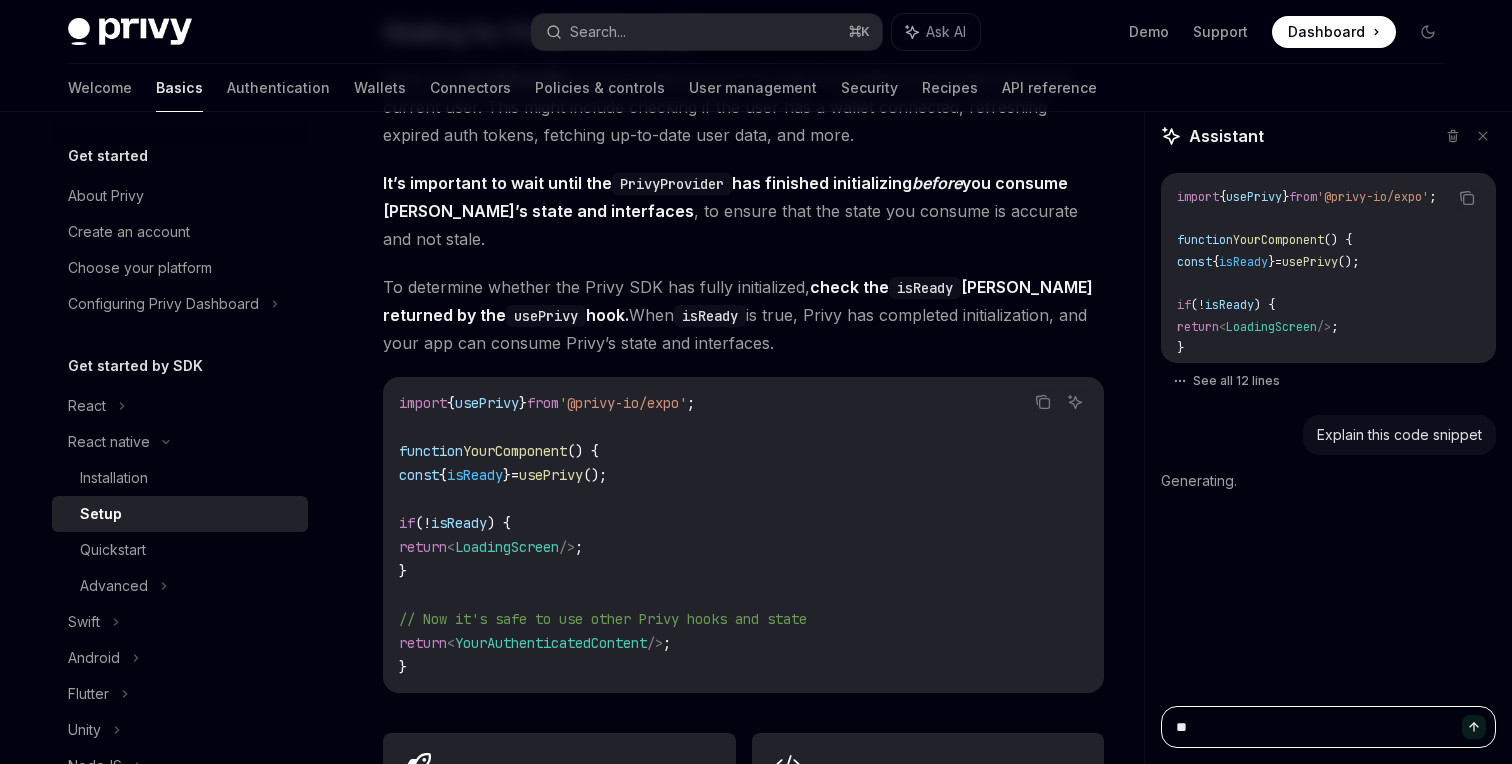 type on "*" 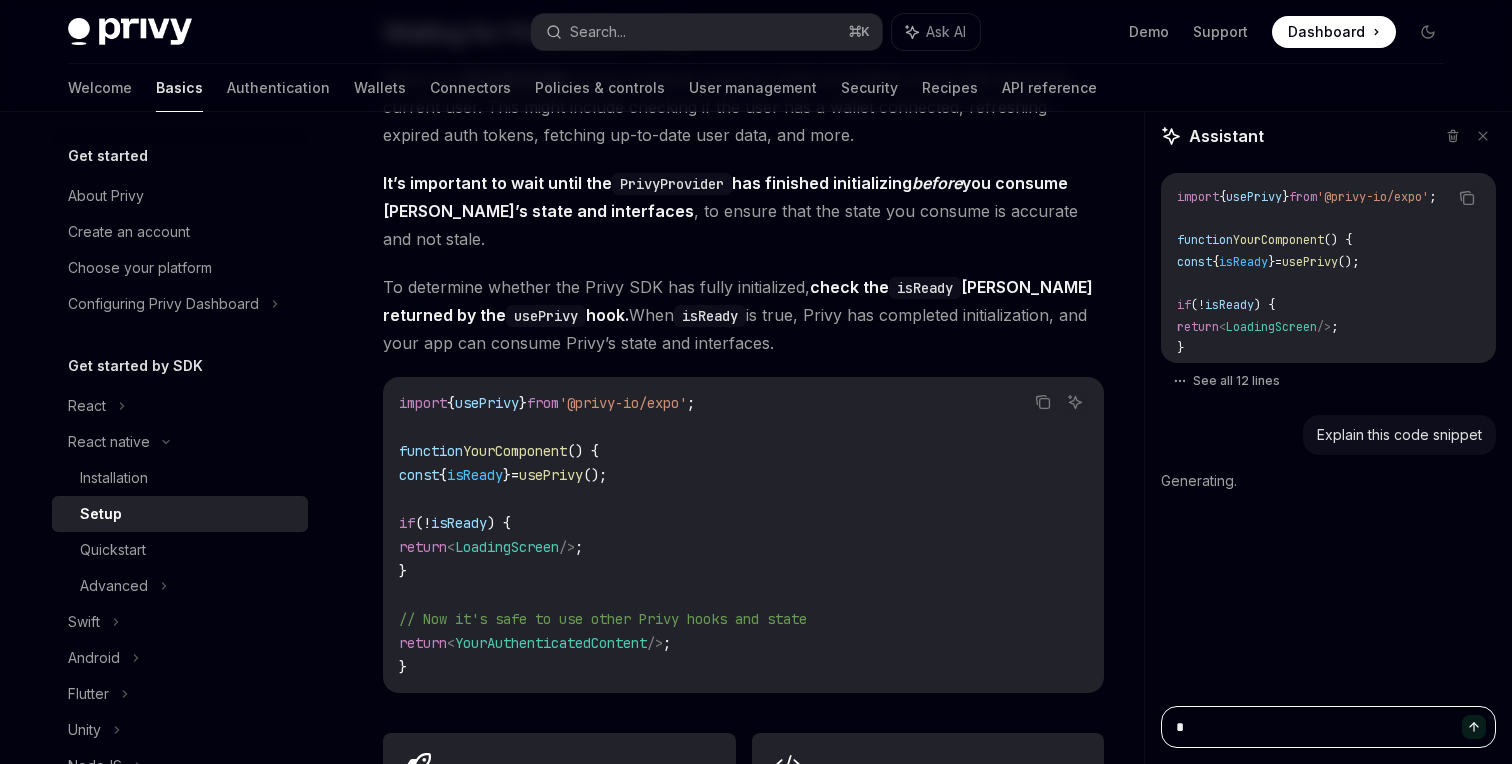 type 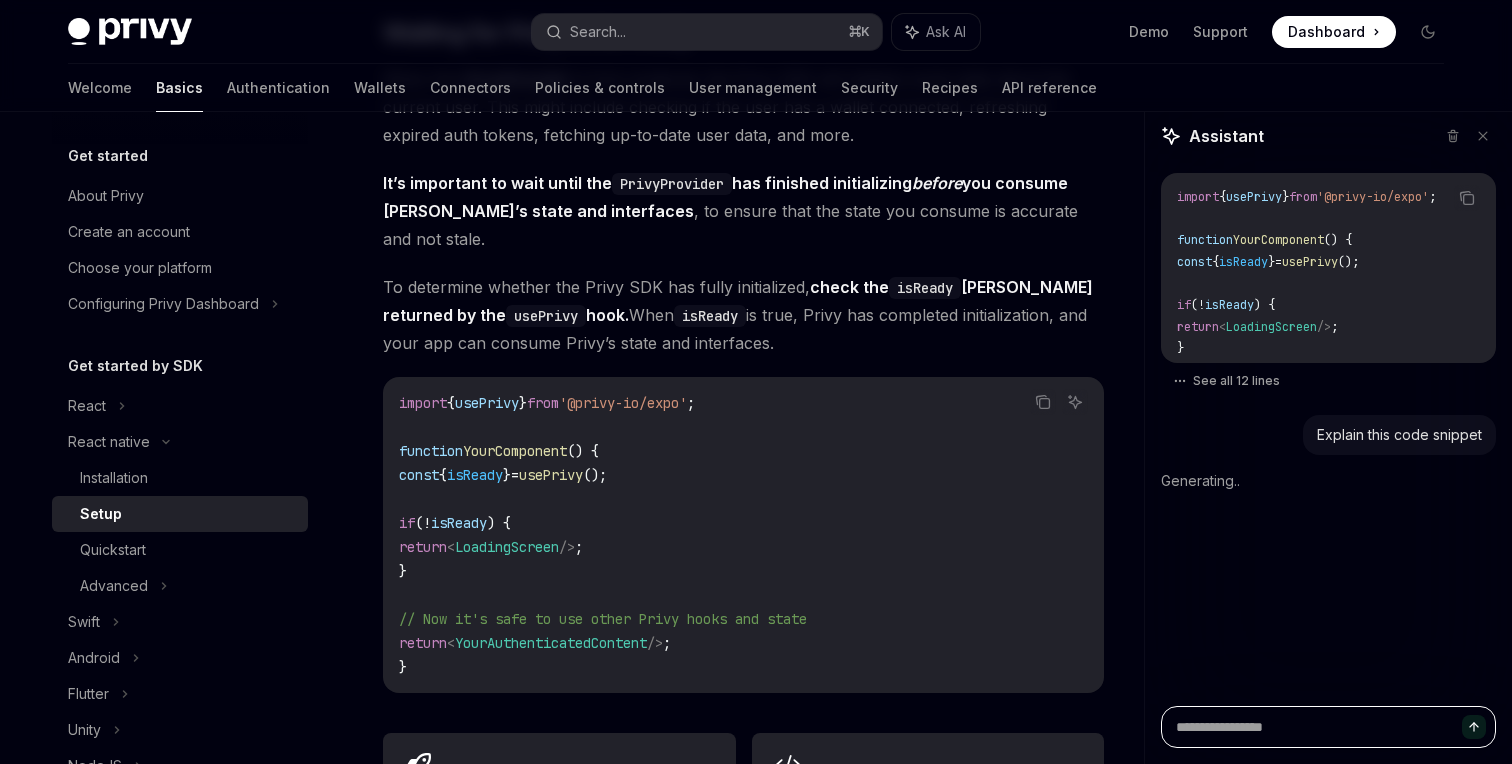 paste on "*******" 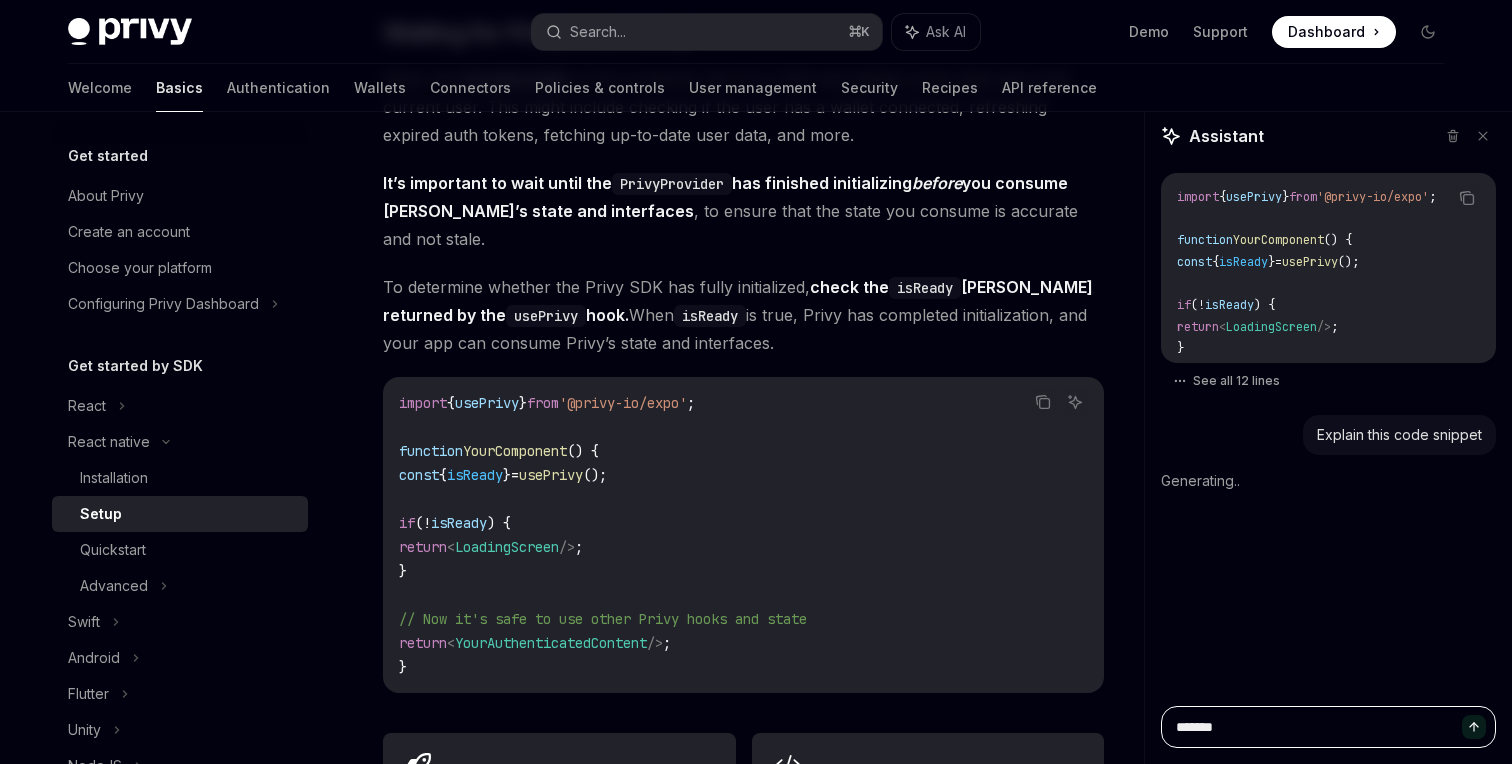 type on "*******" 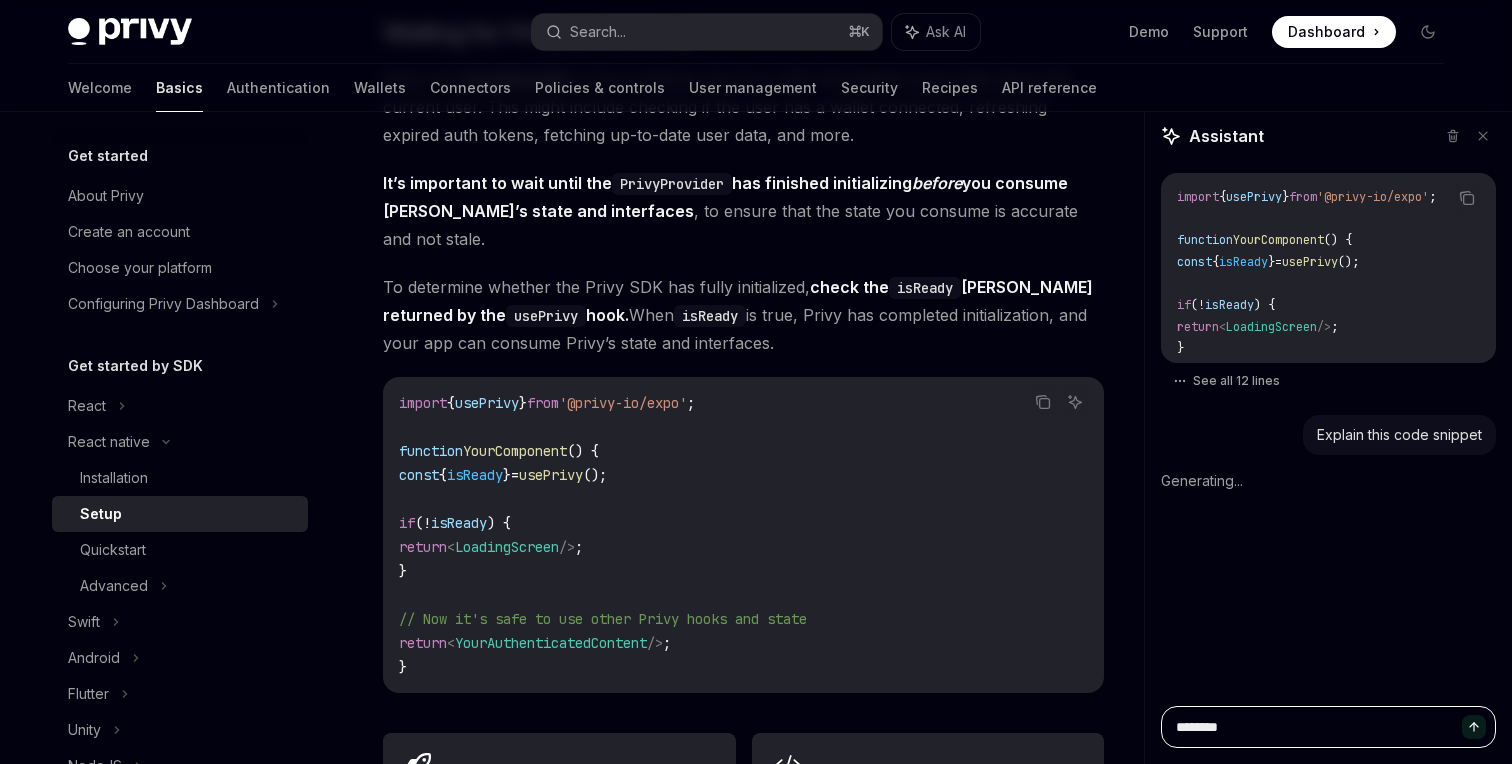 type on "*********" 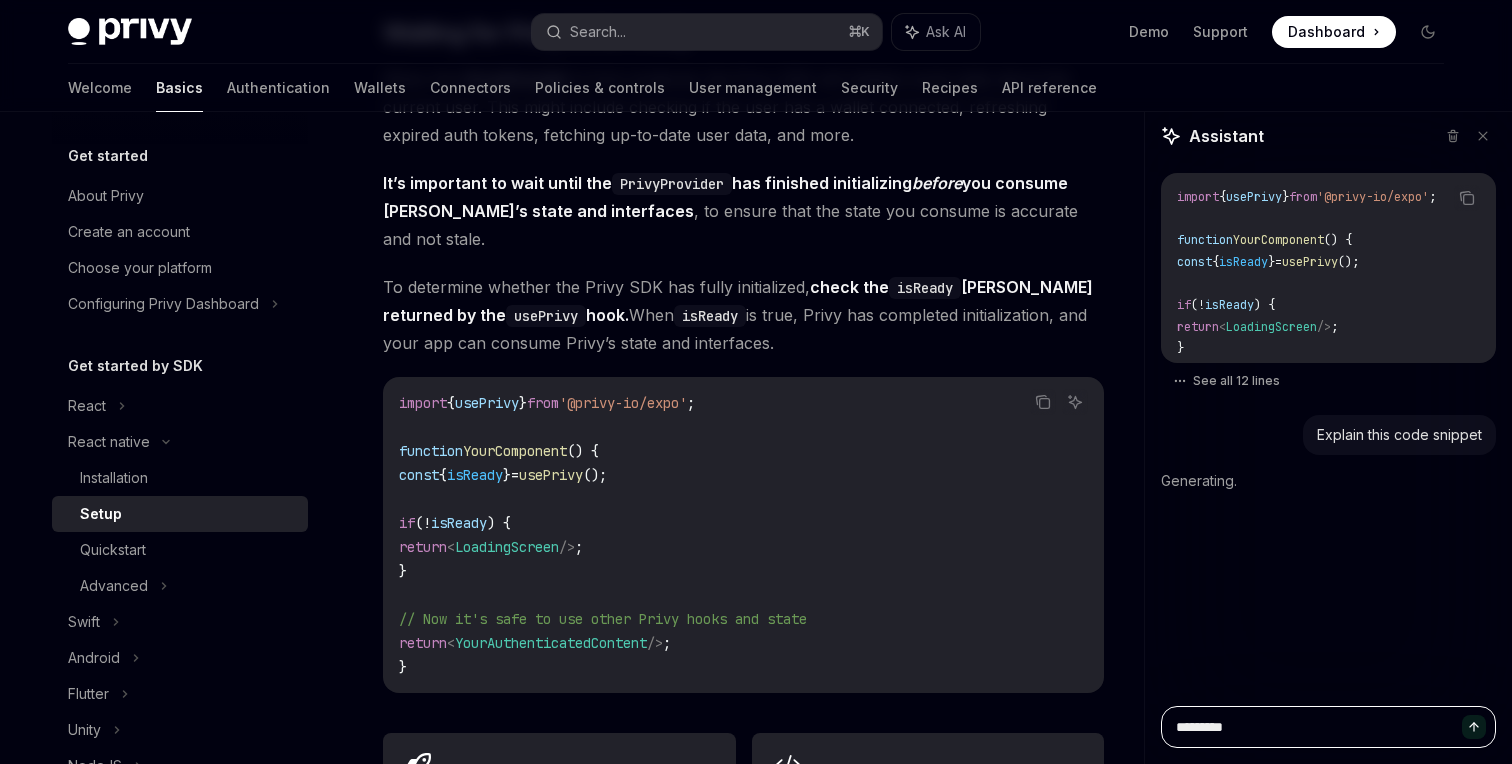 type on "**********" 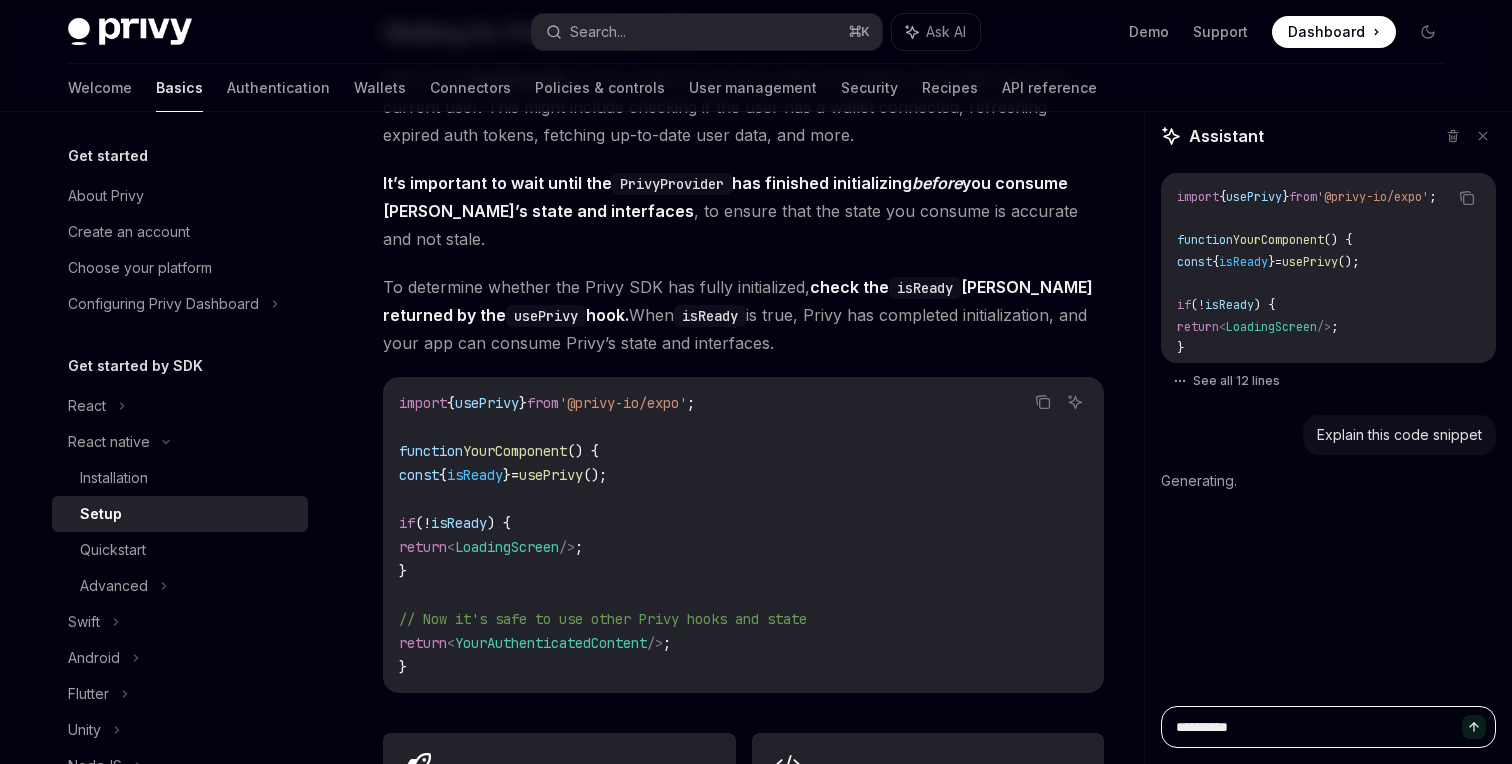 type on "**********" 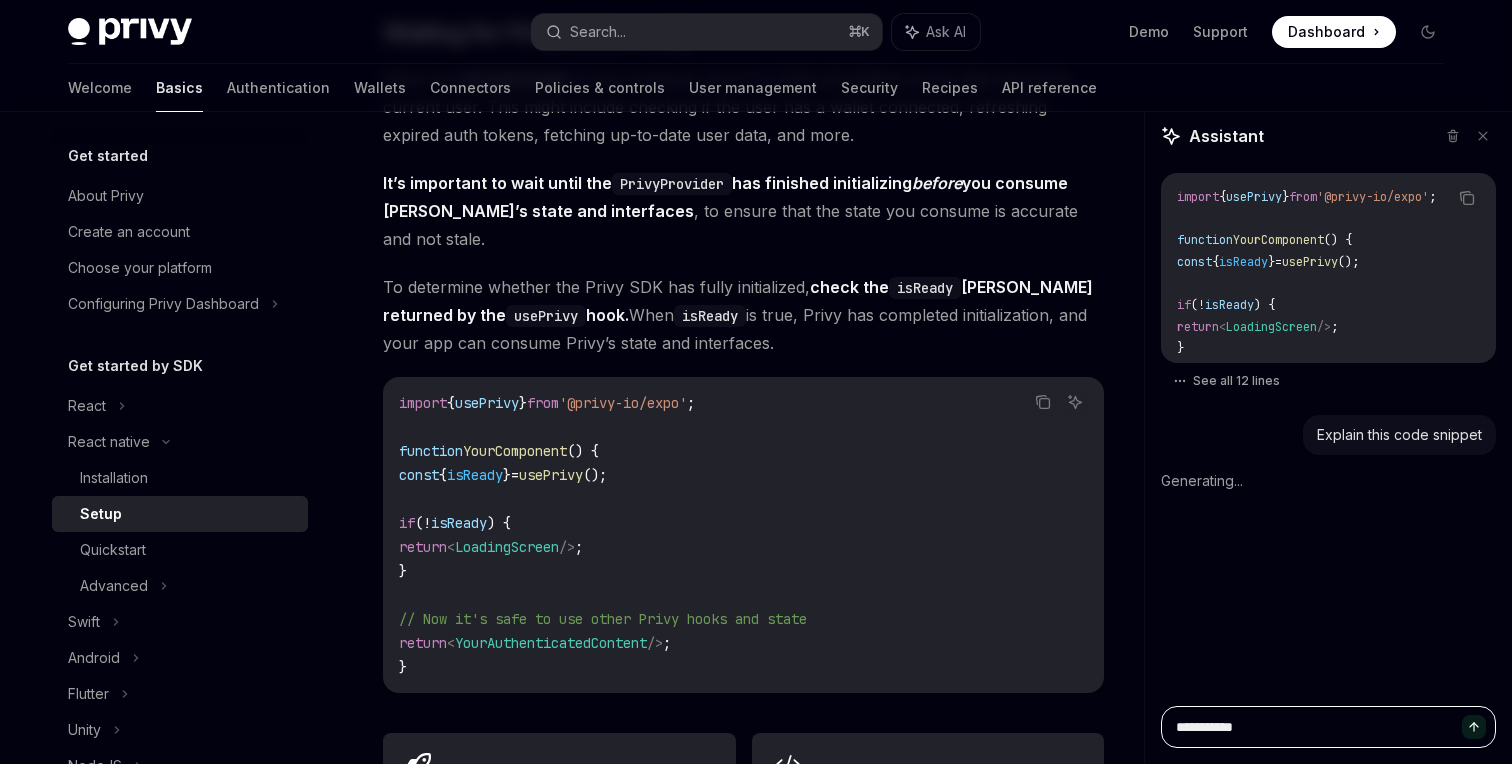 type on "**********" 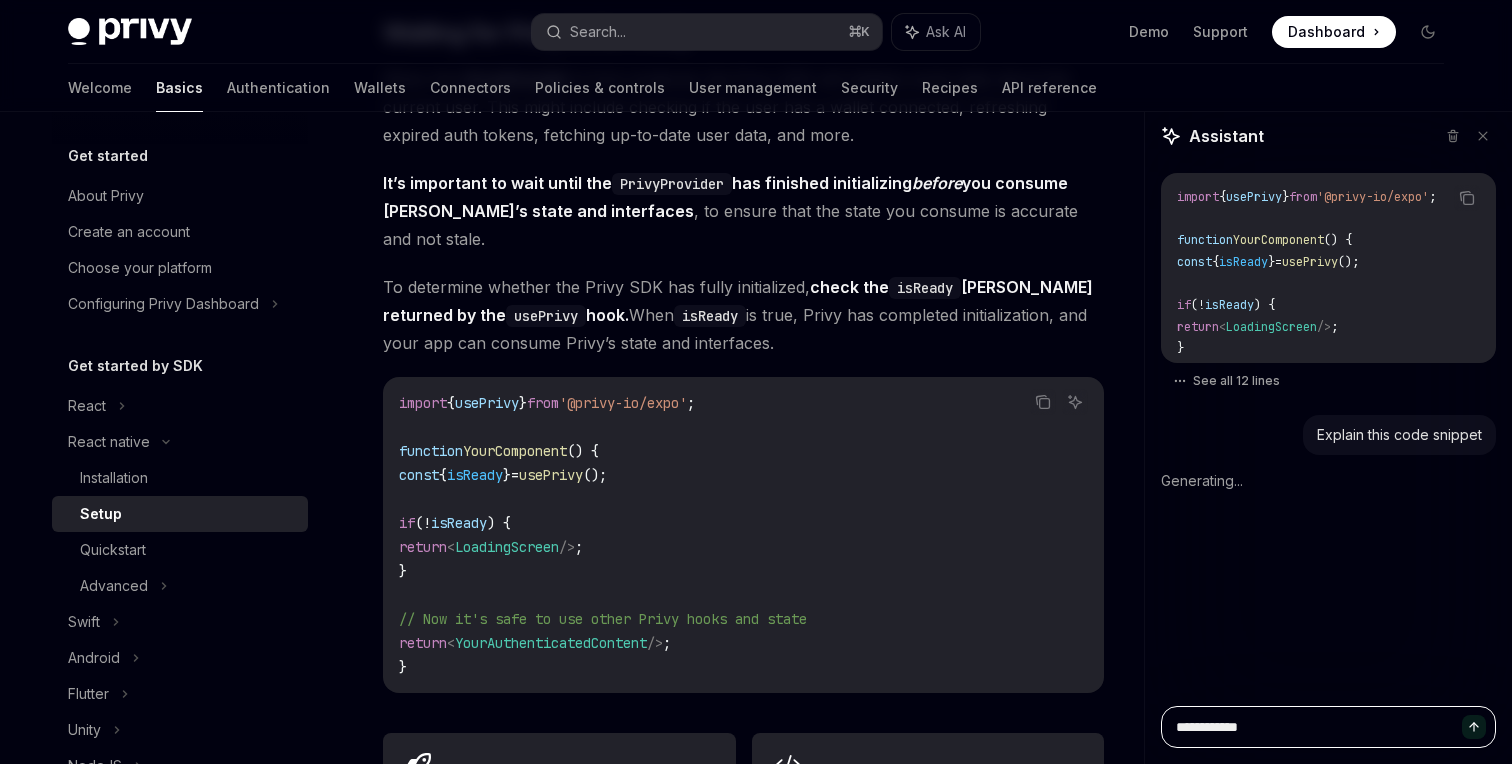 type on "**********" 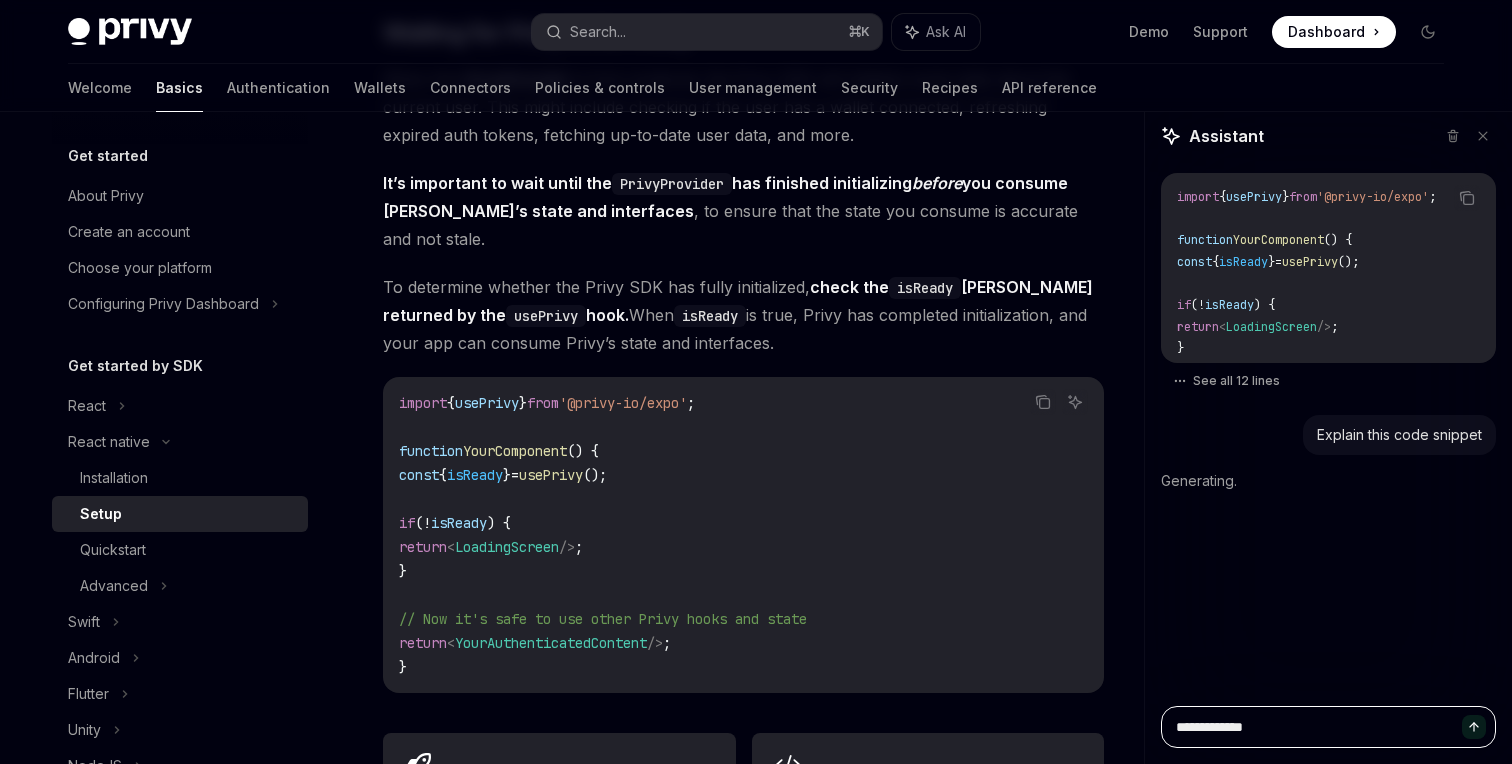 type on "**********" 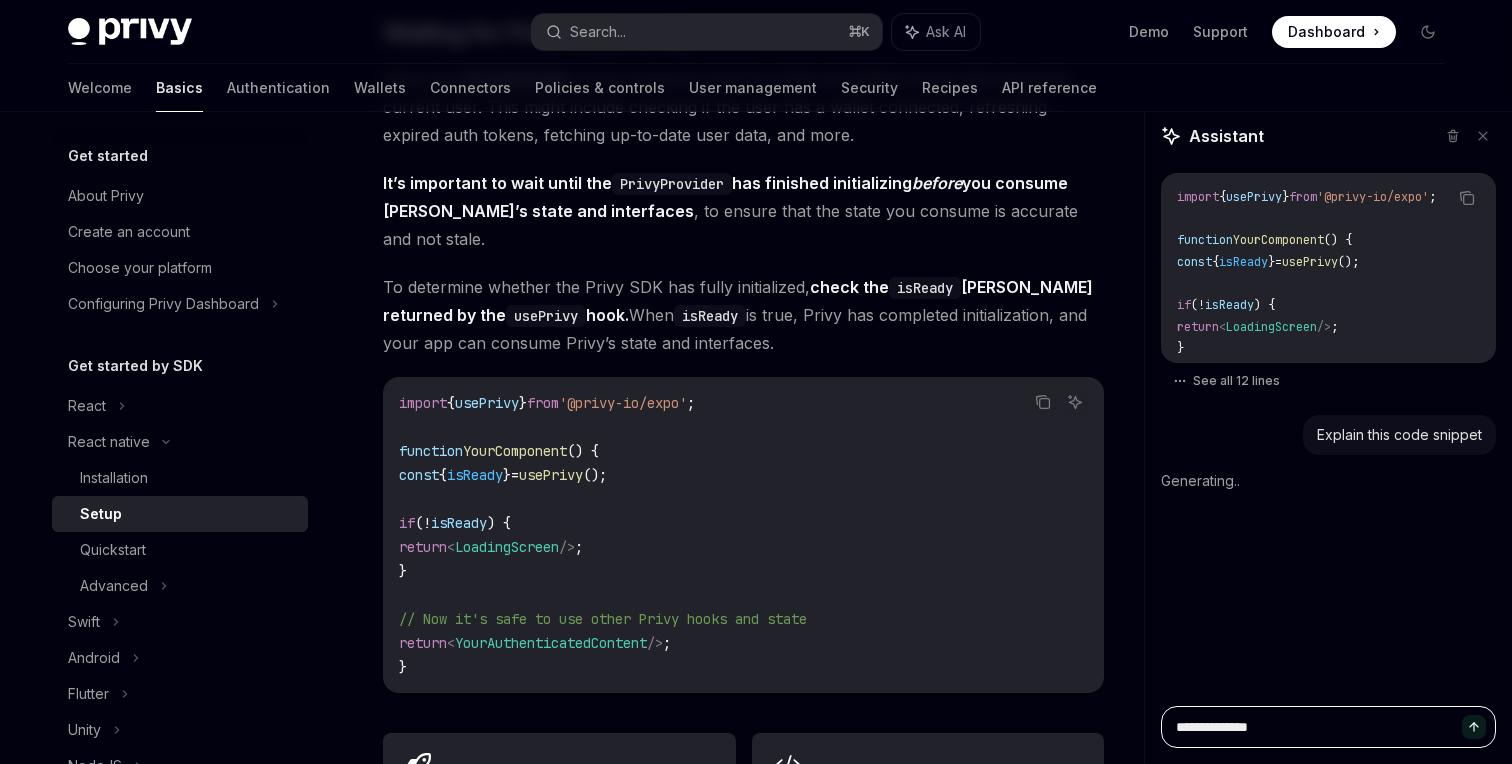 type on "**********" 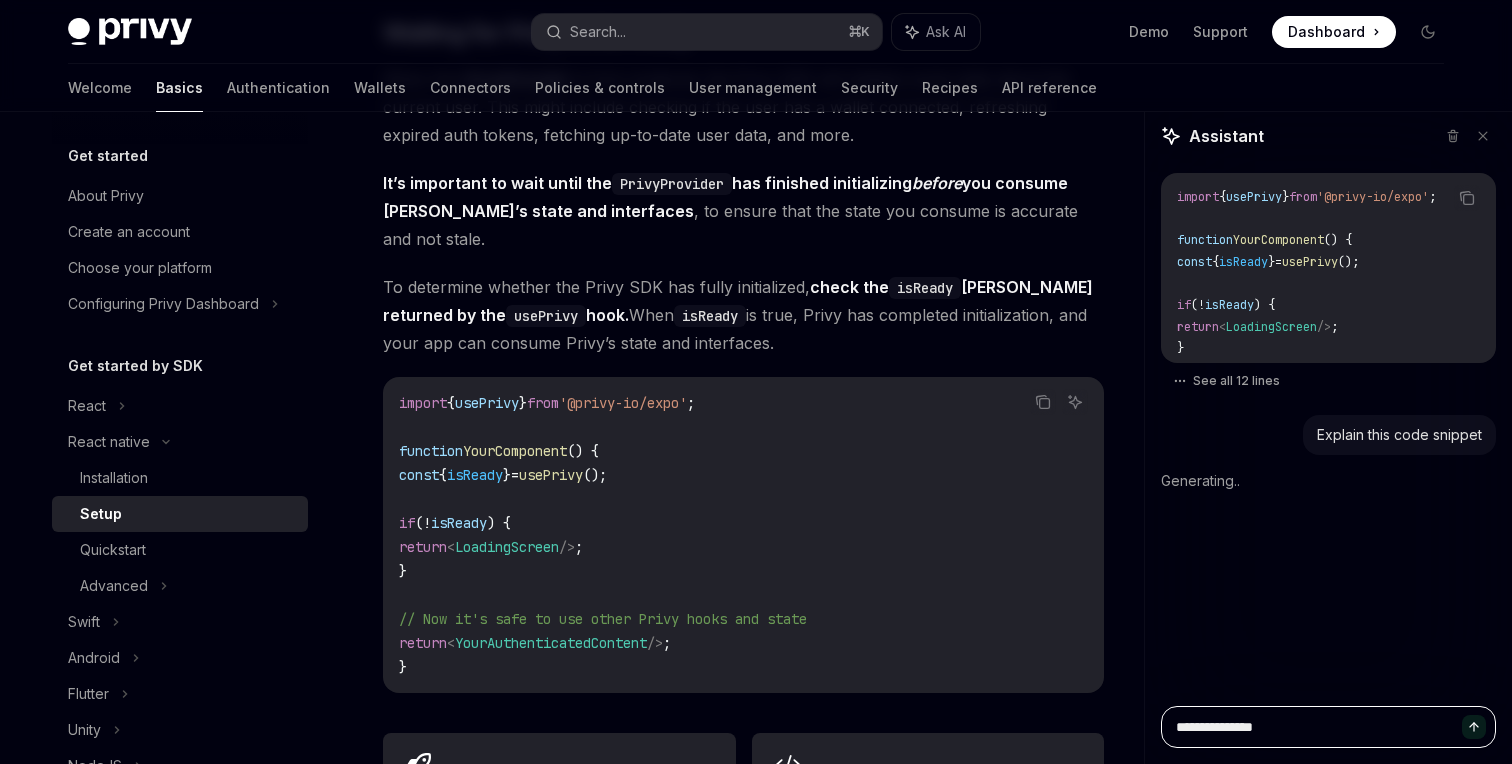 type on "**********" 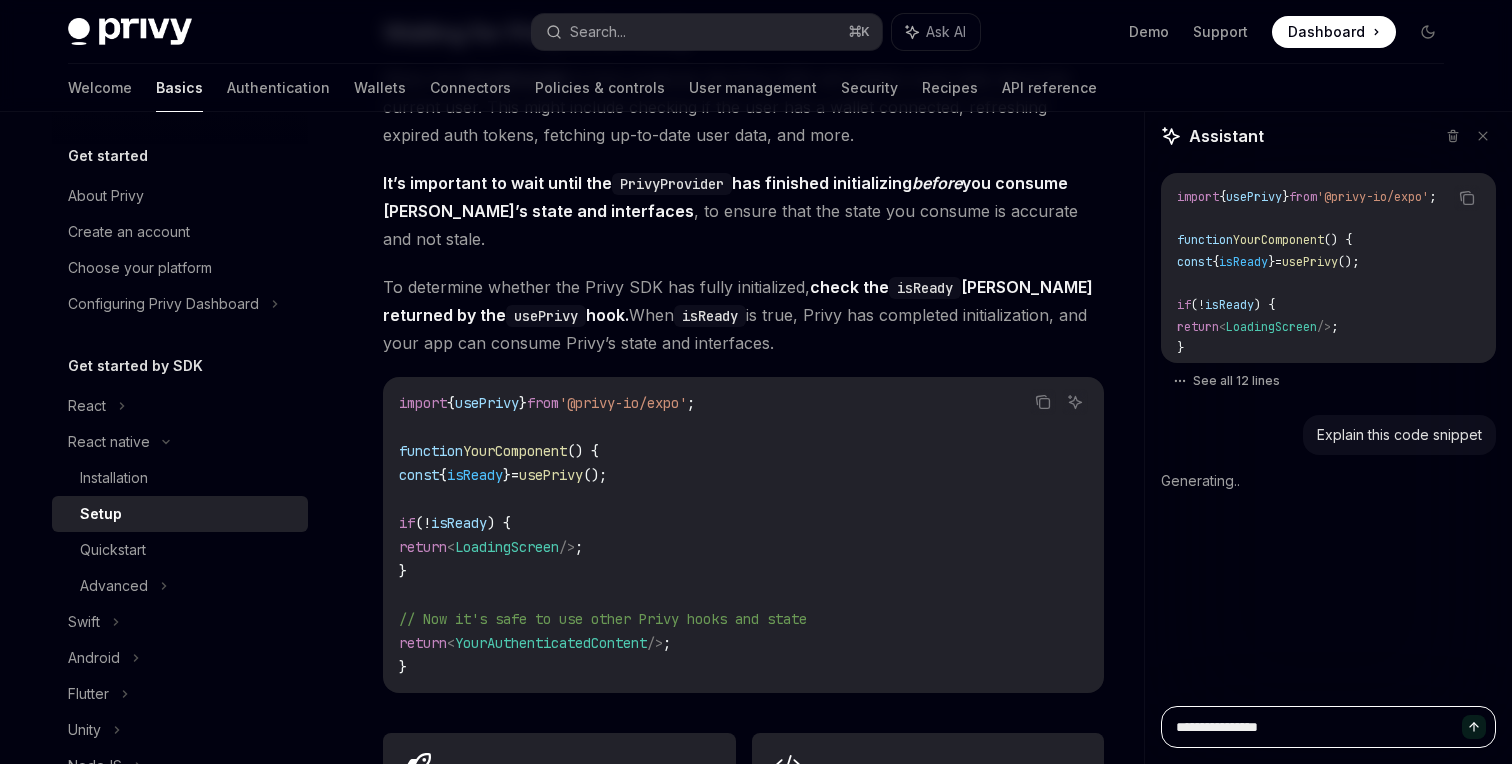 type on "**********" 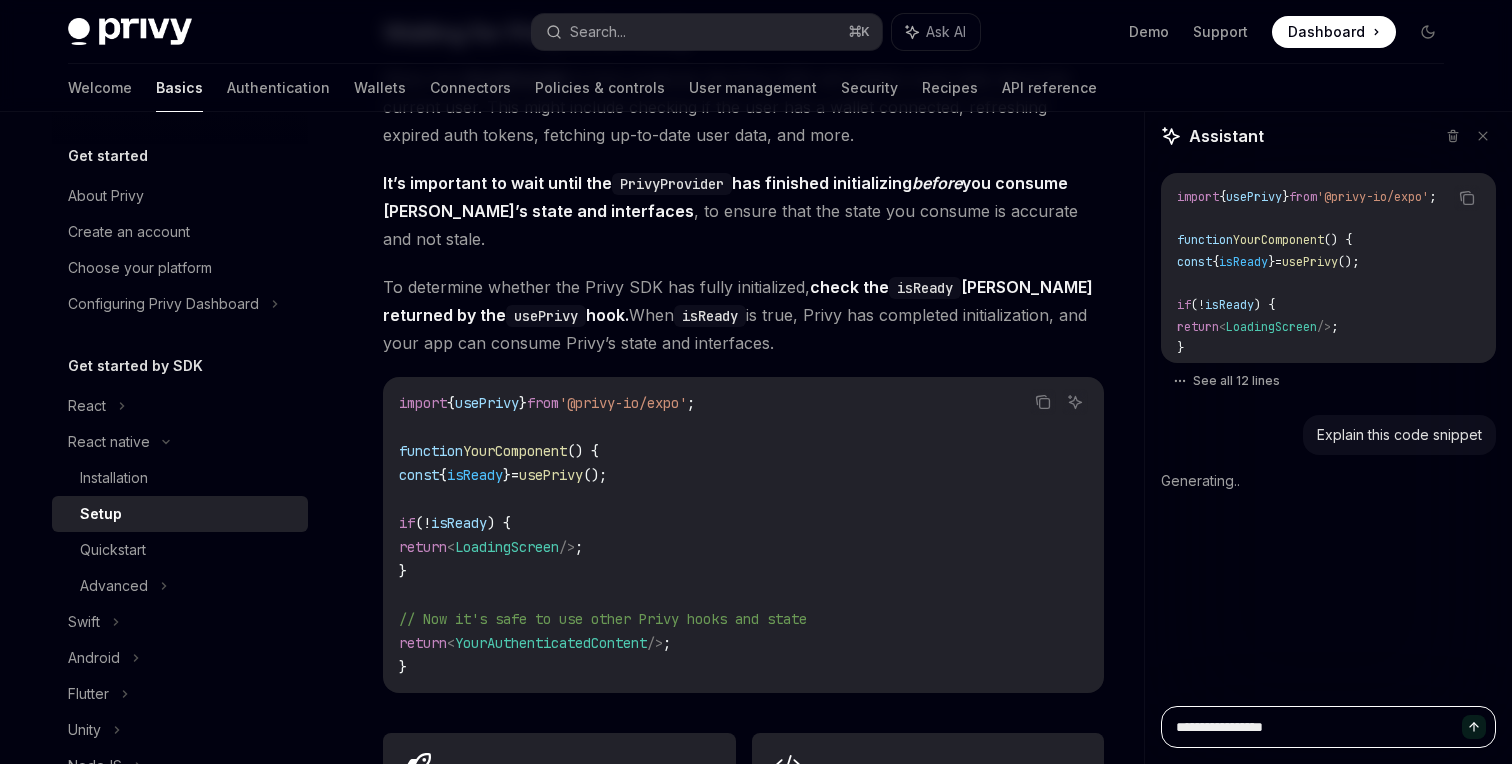 type on "**********" 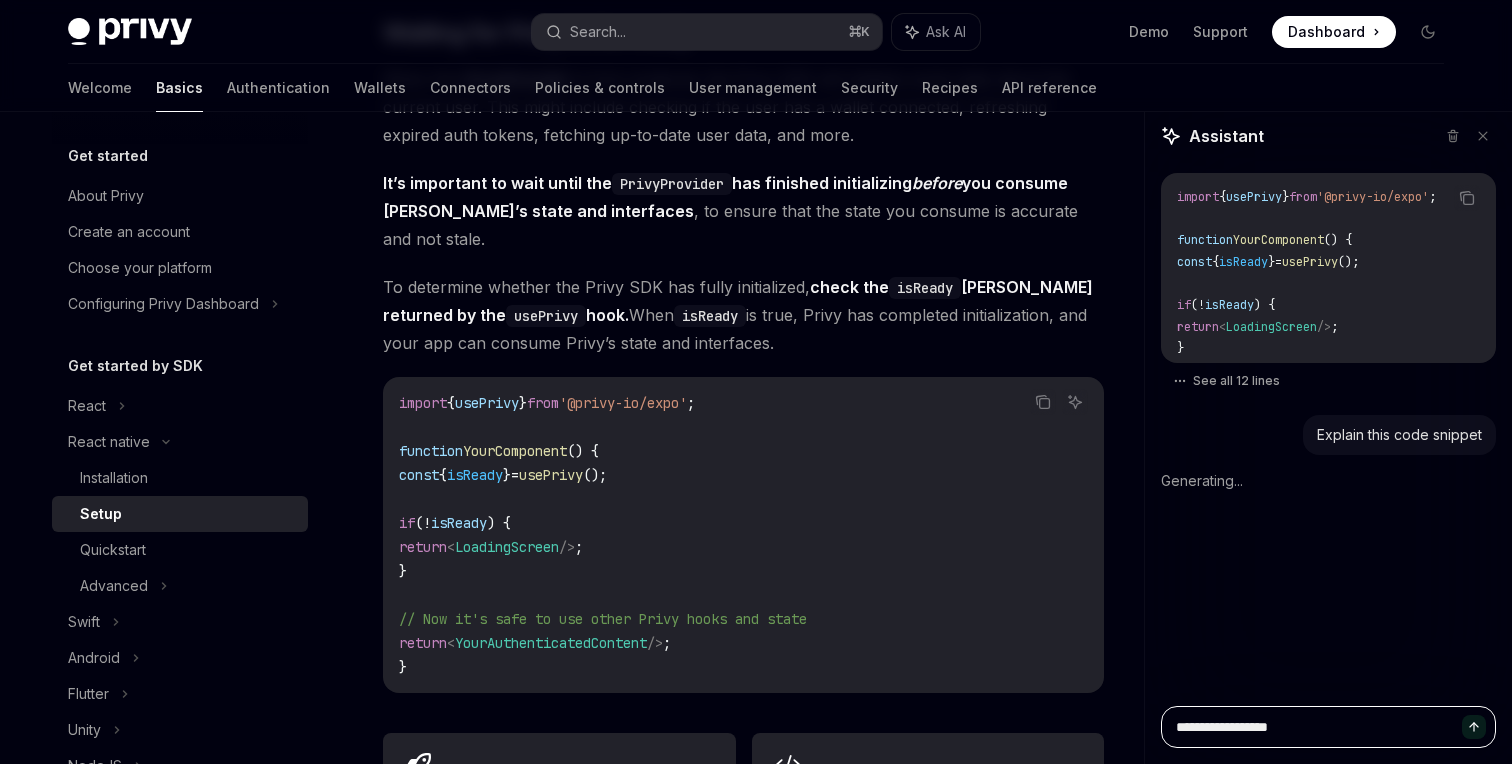 type on "**********" 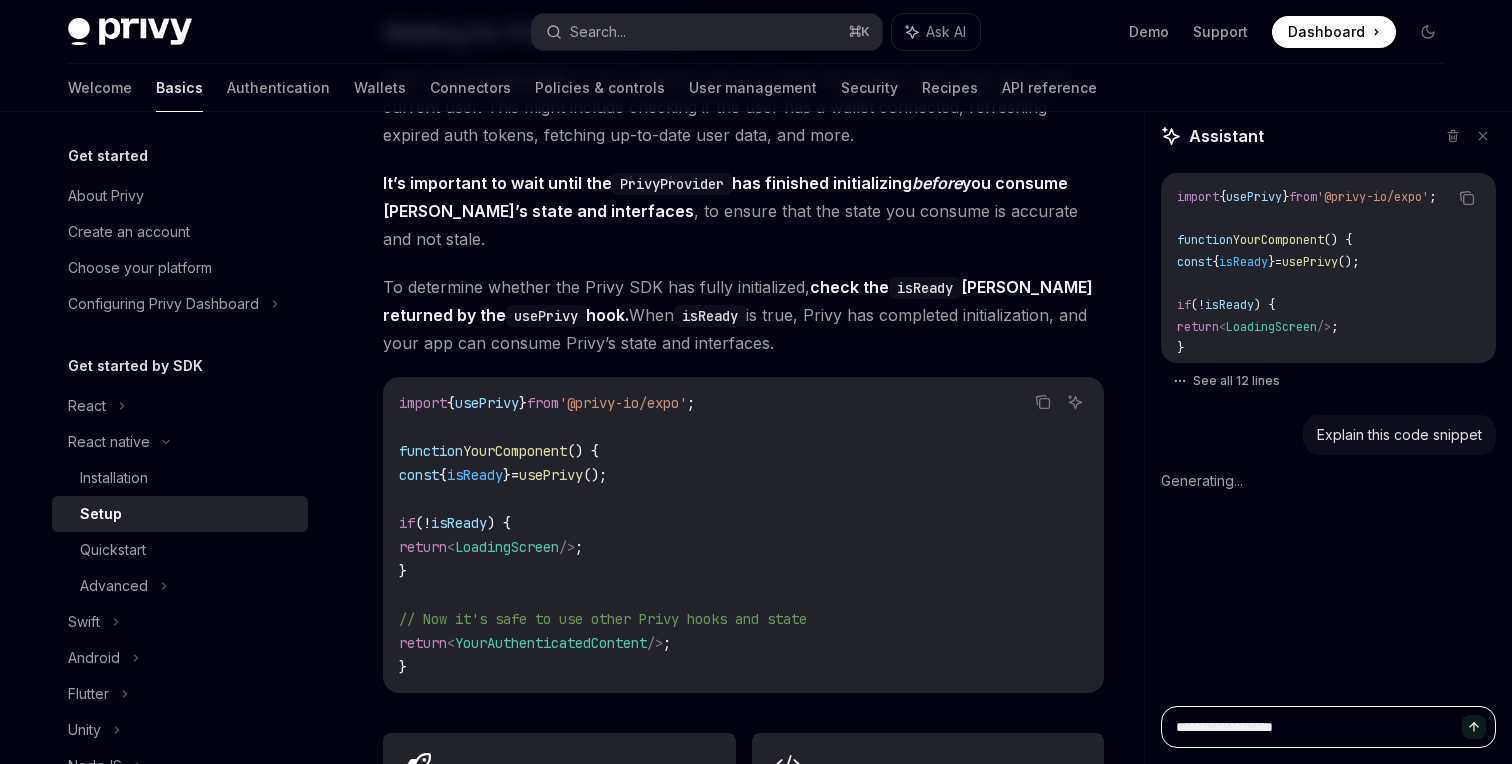 type on "**********" 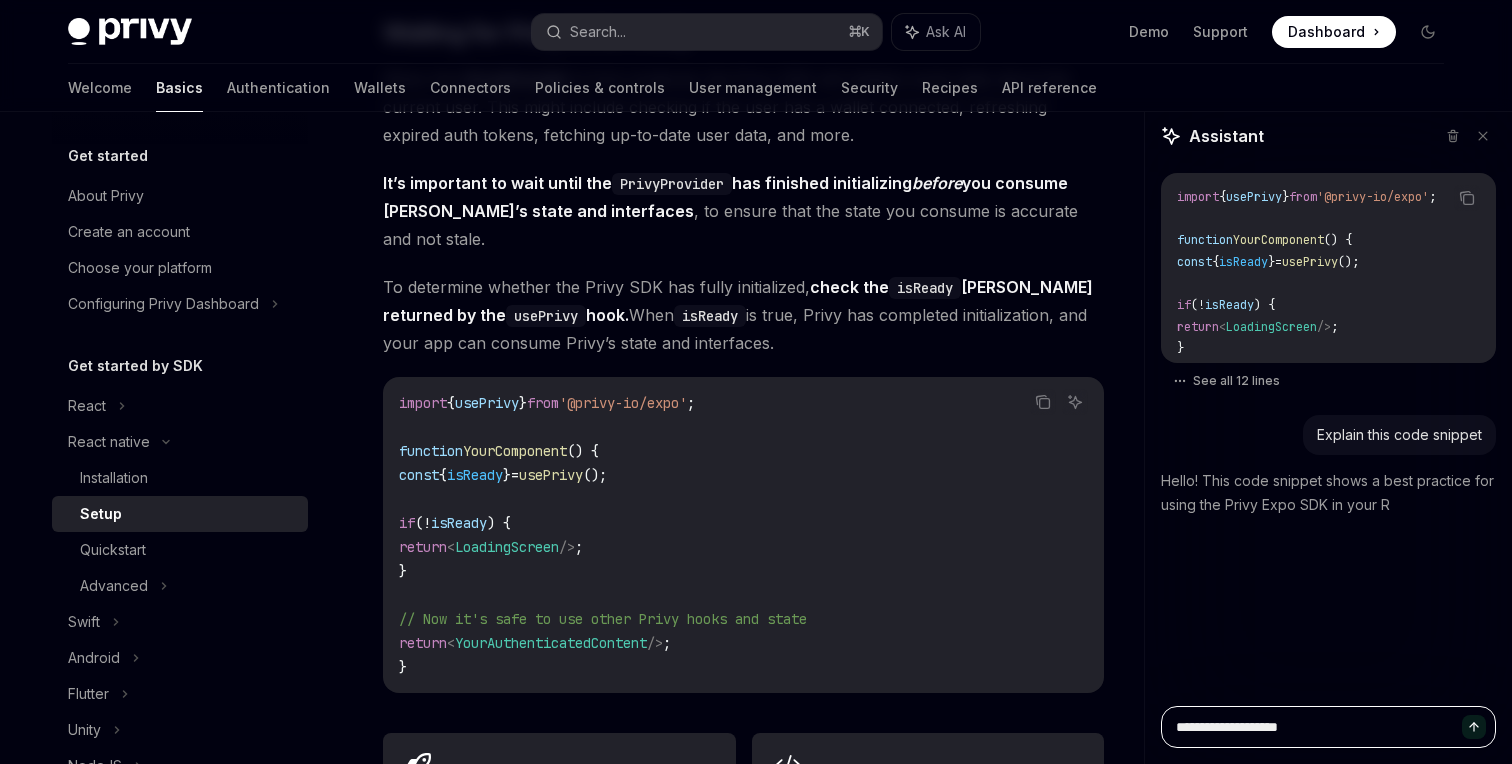 type on "*" 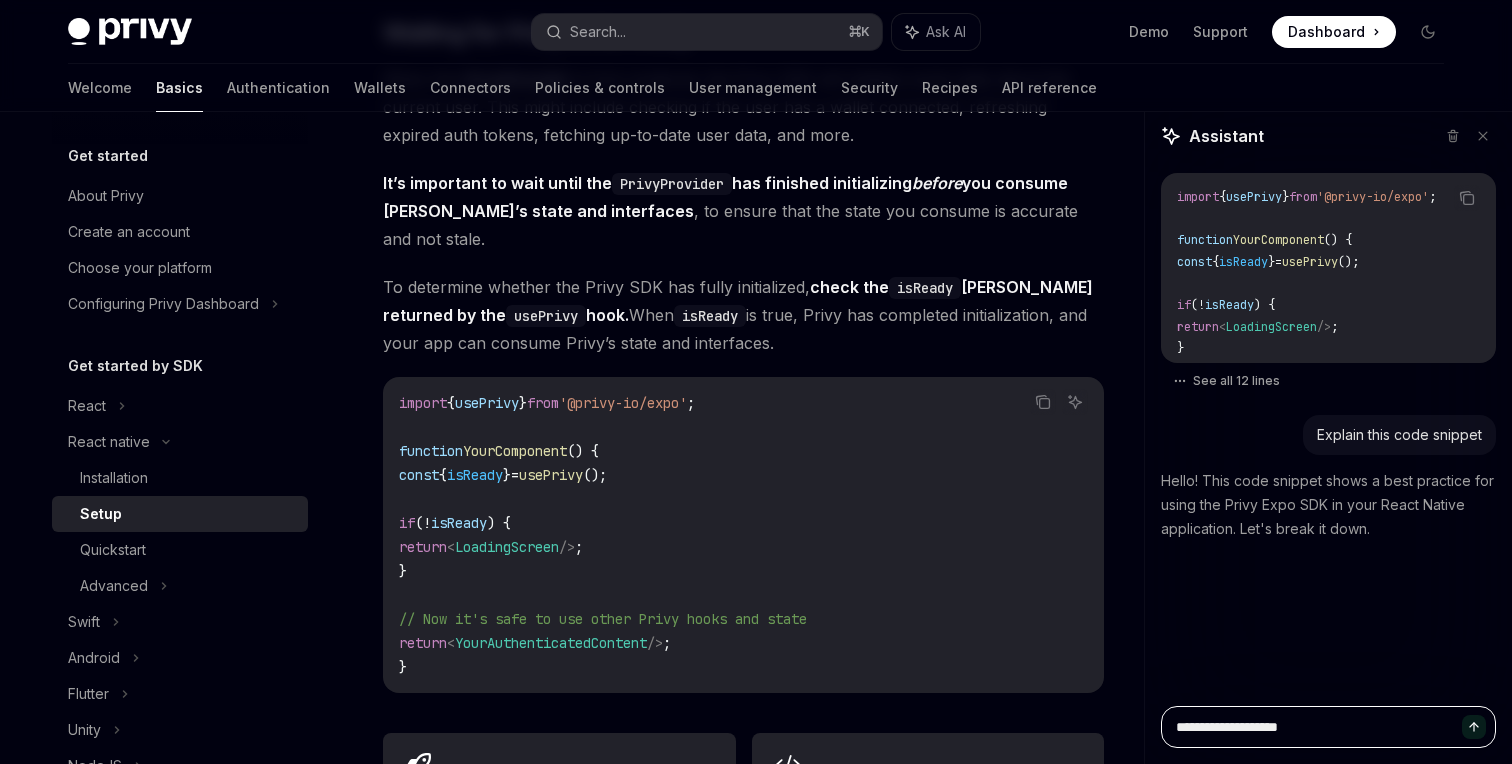 type on "**********" 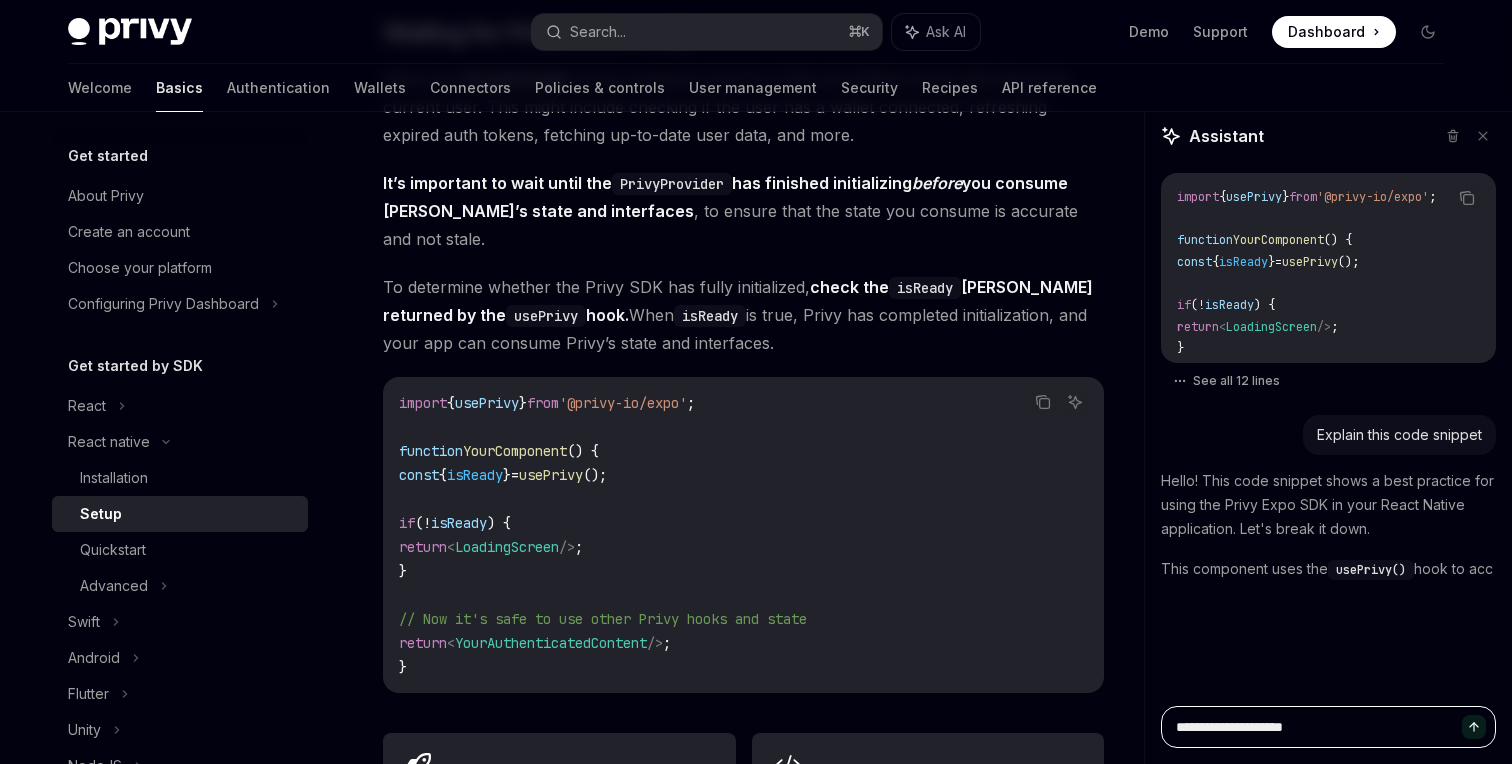 type on "**********" 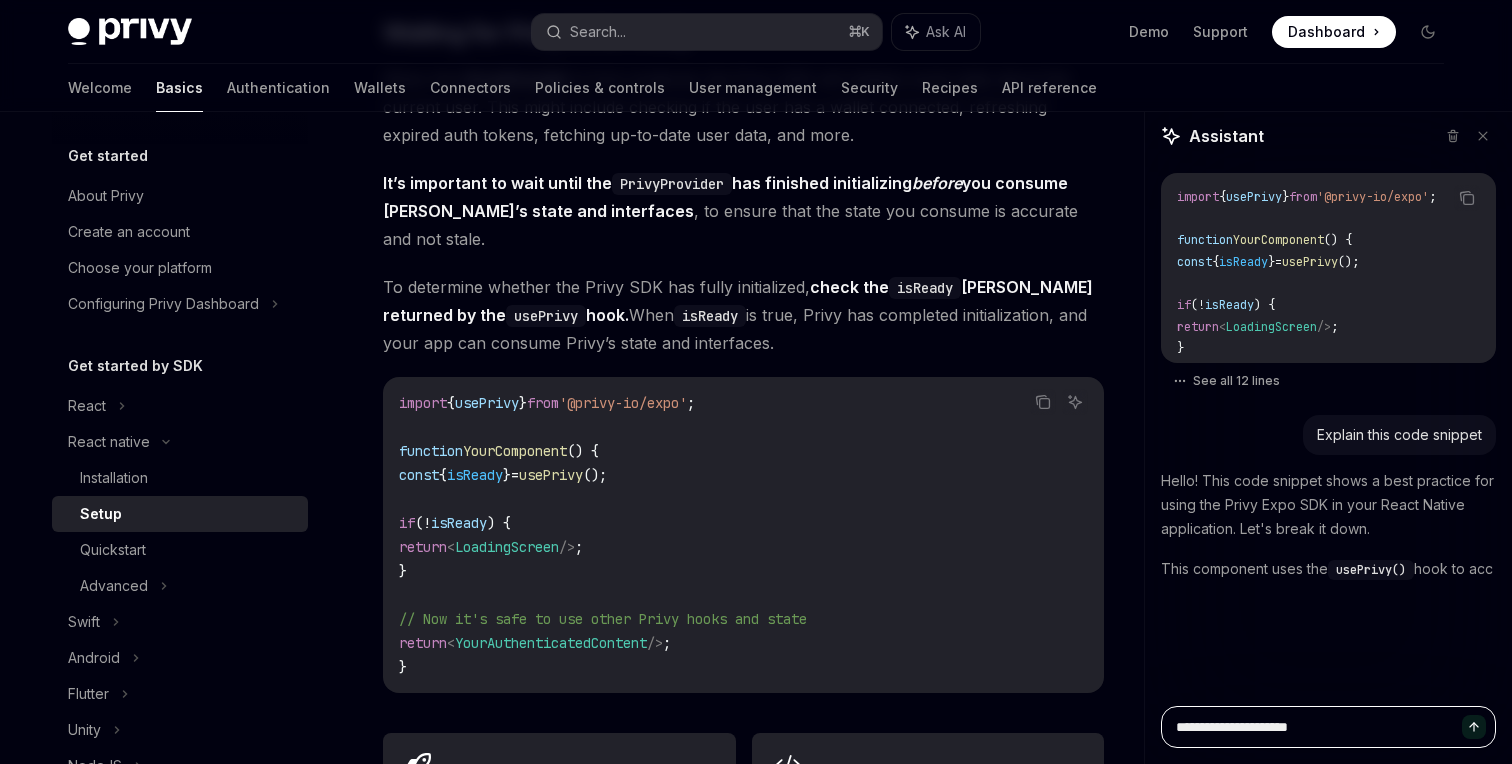 type on "**********" 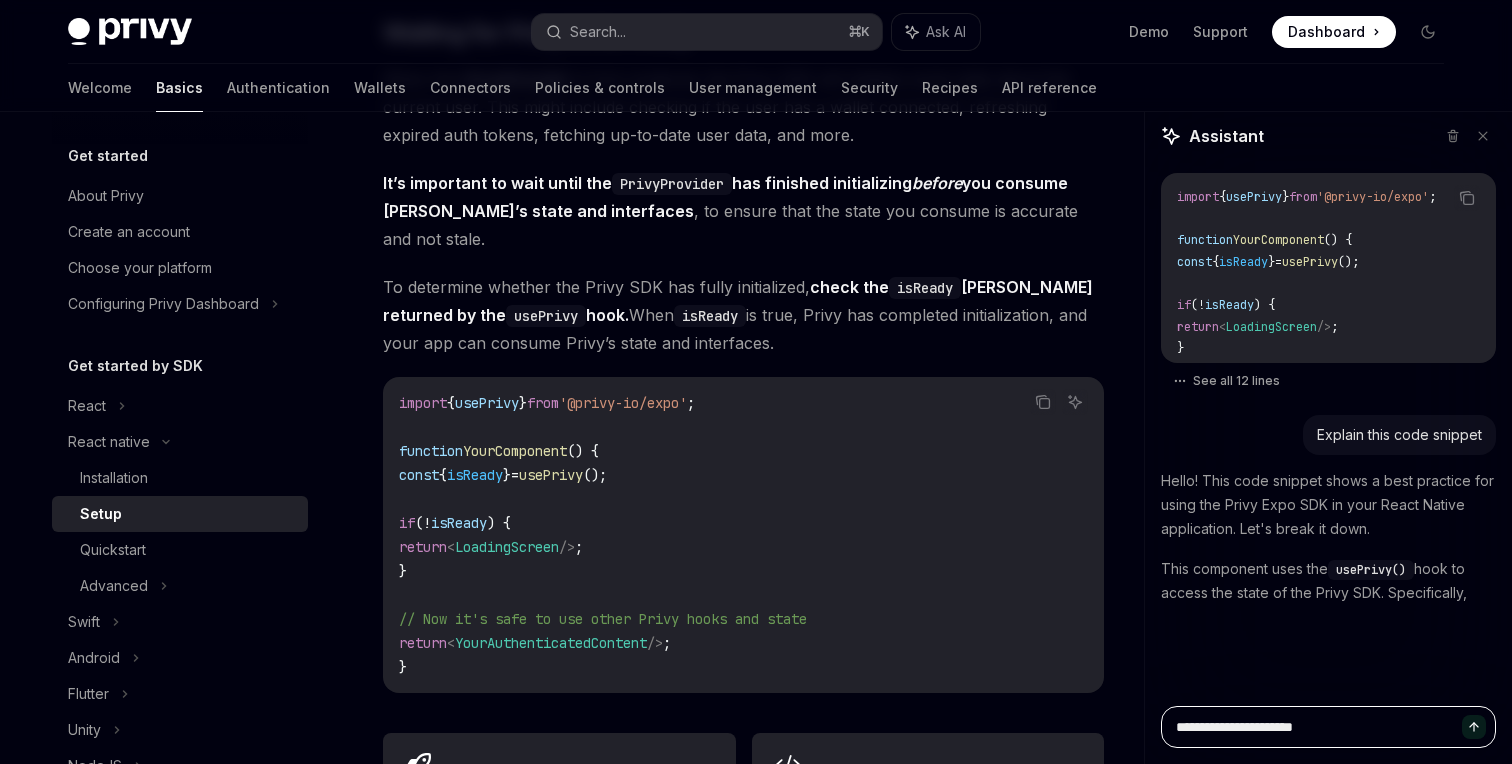type on "**********" 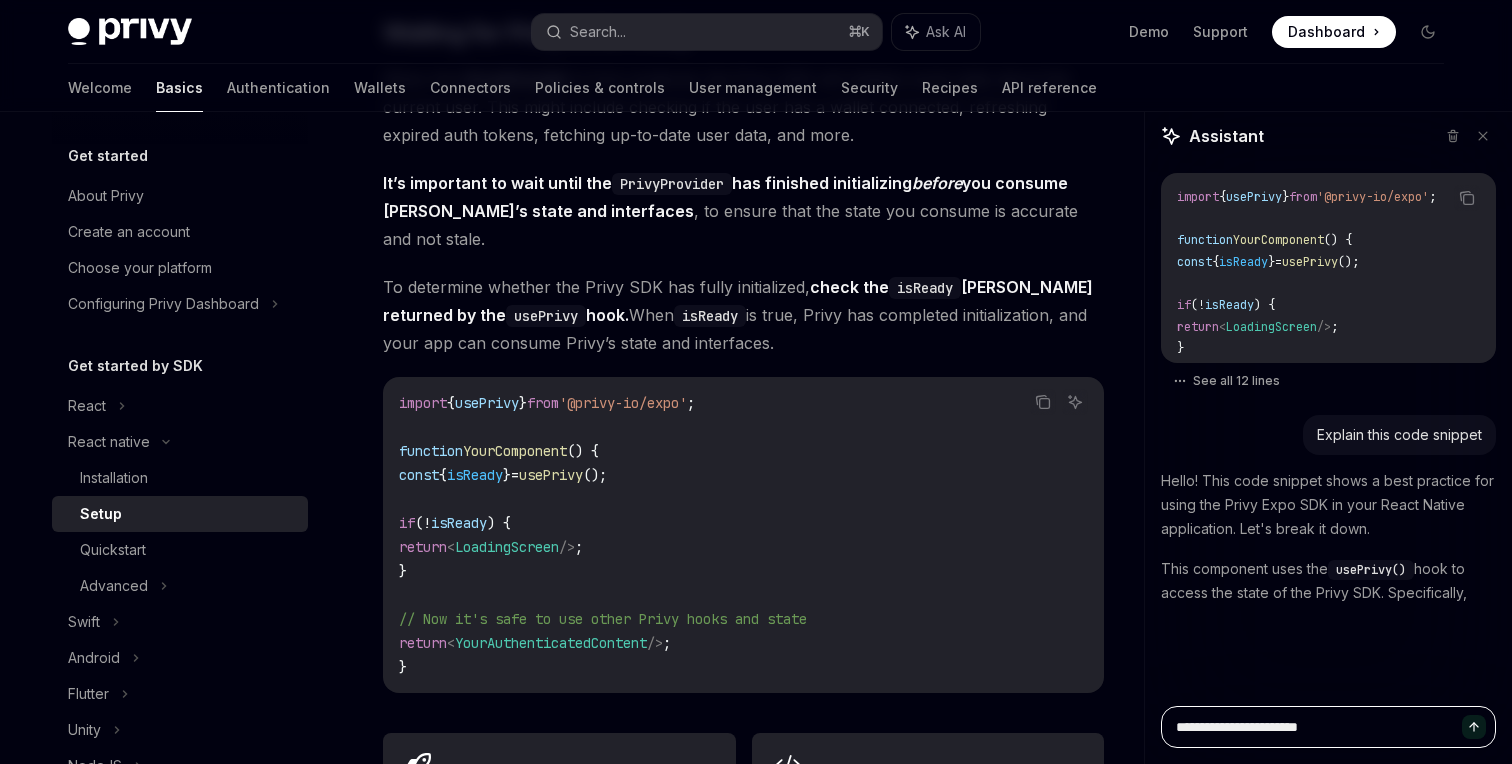 type on "*" 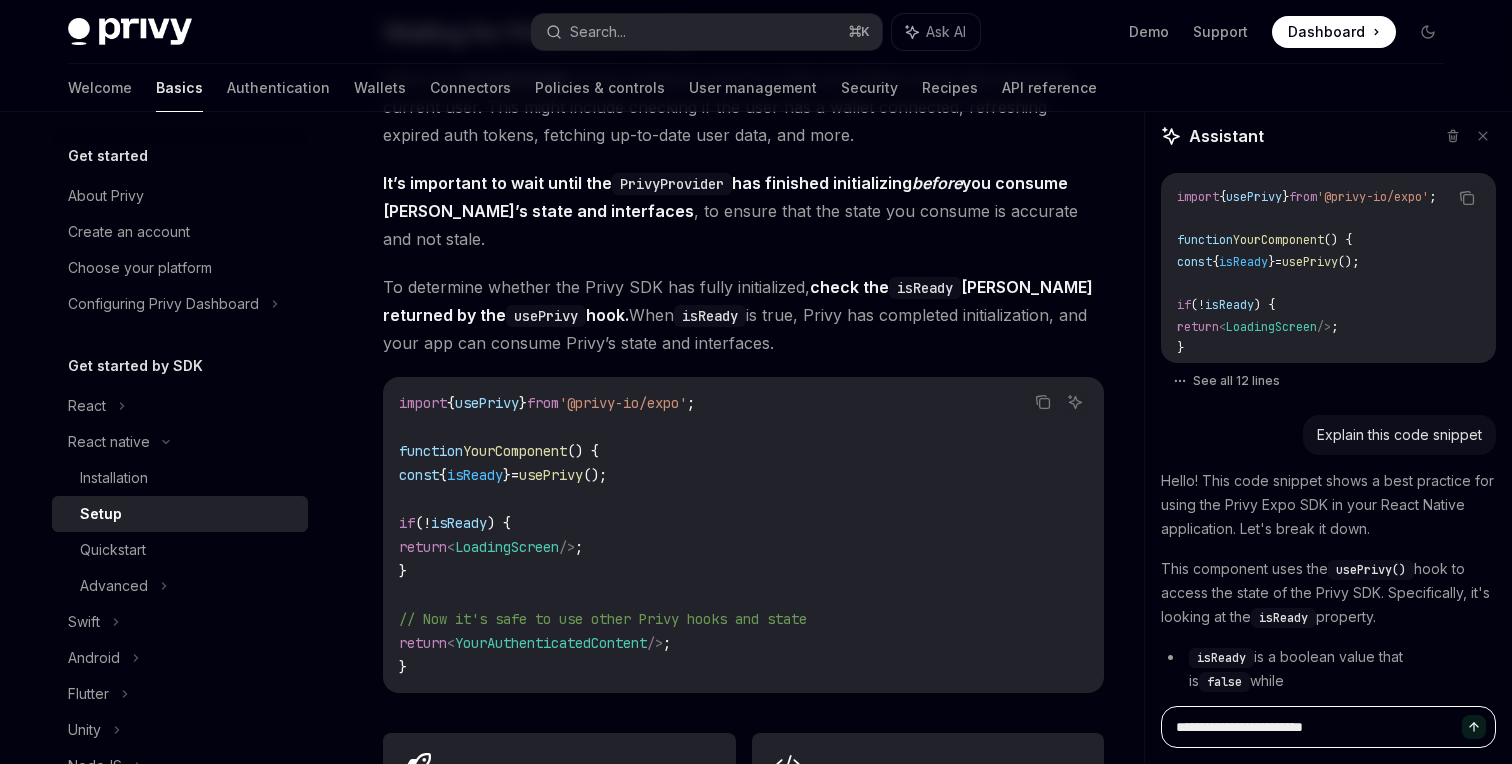 type on "*" 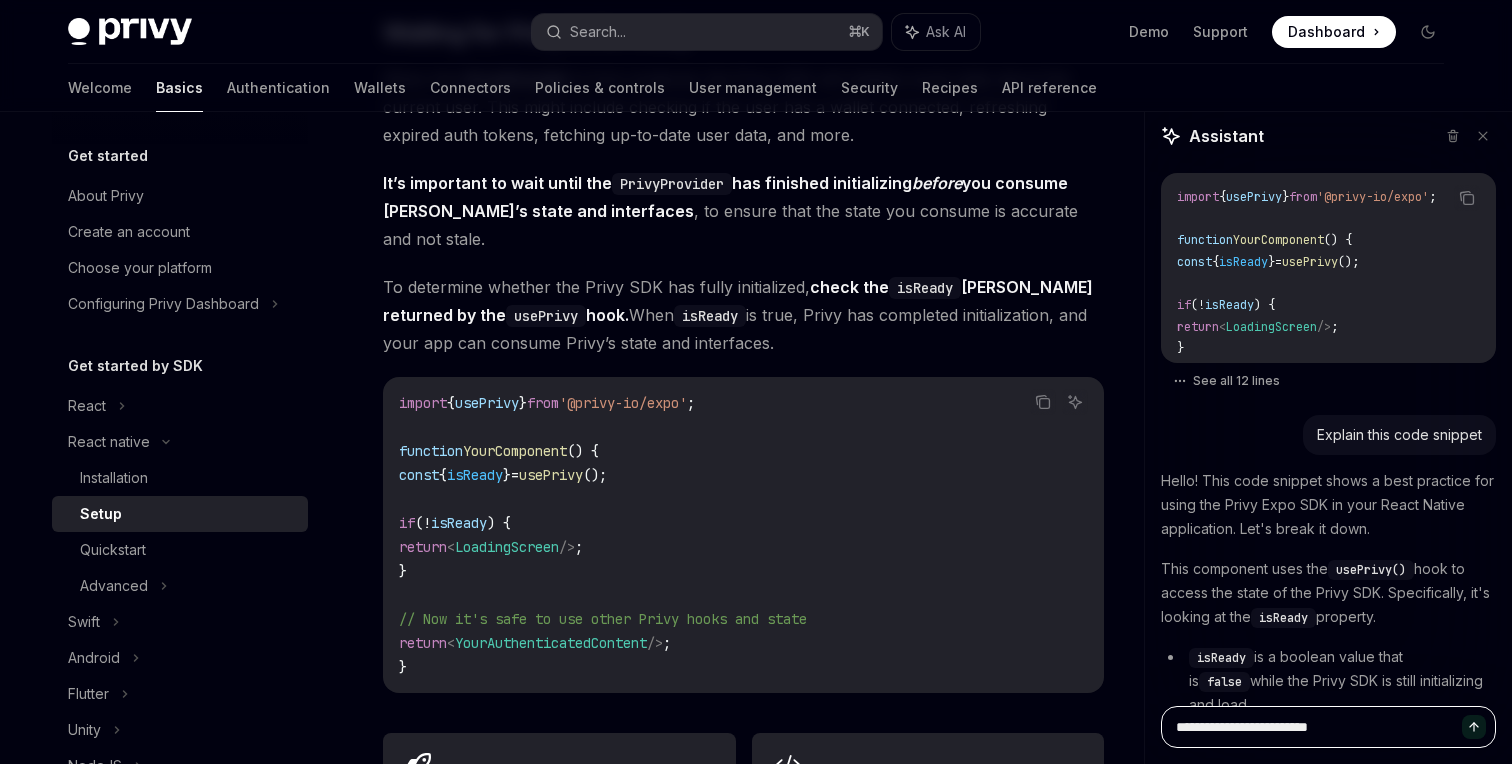 type on "**********" 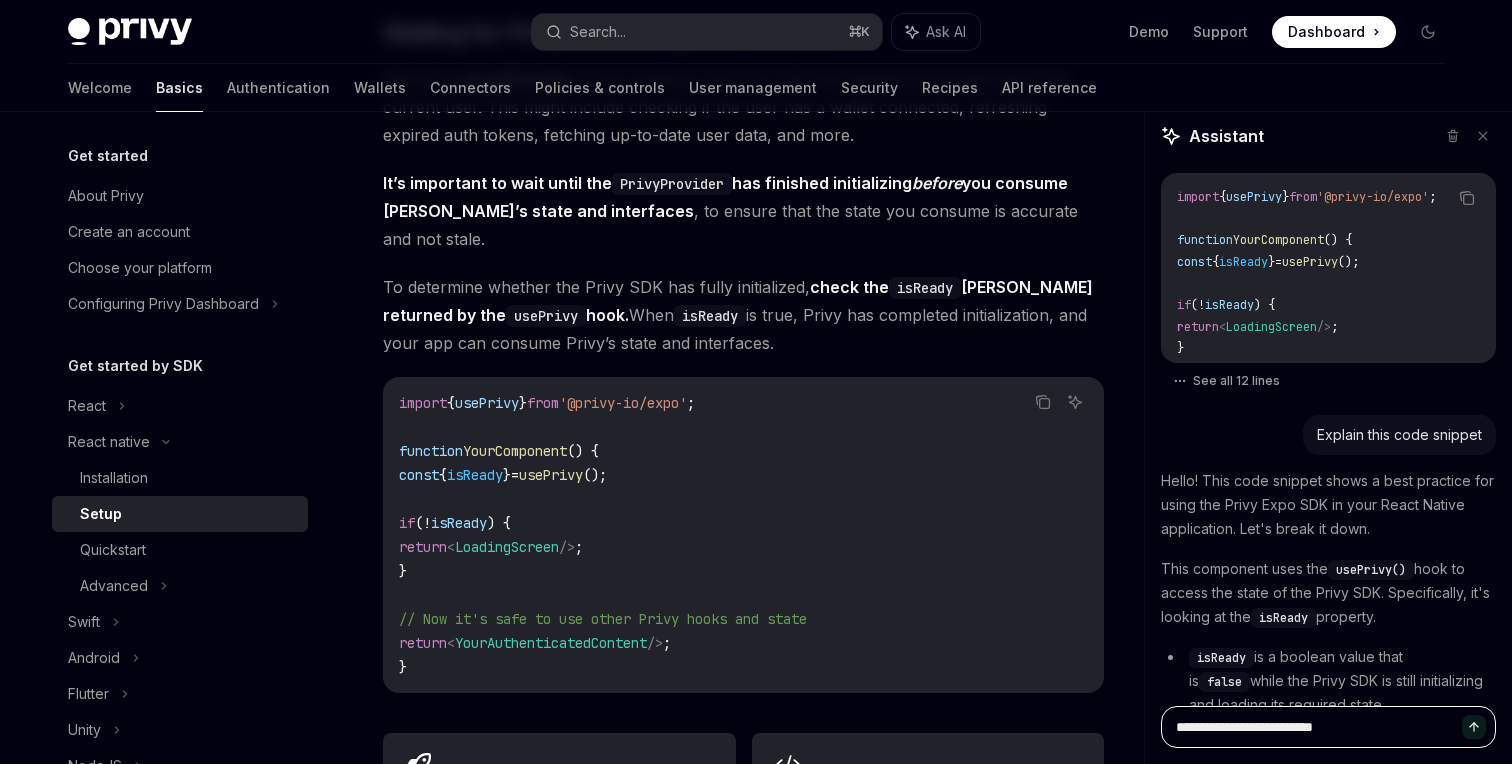 type on "*" 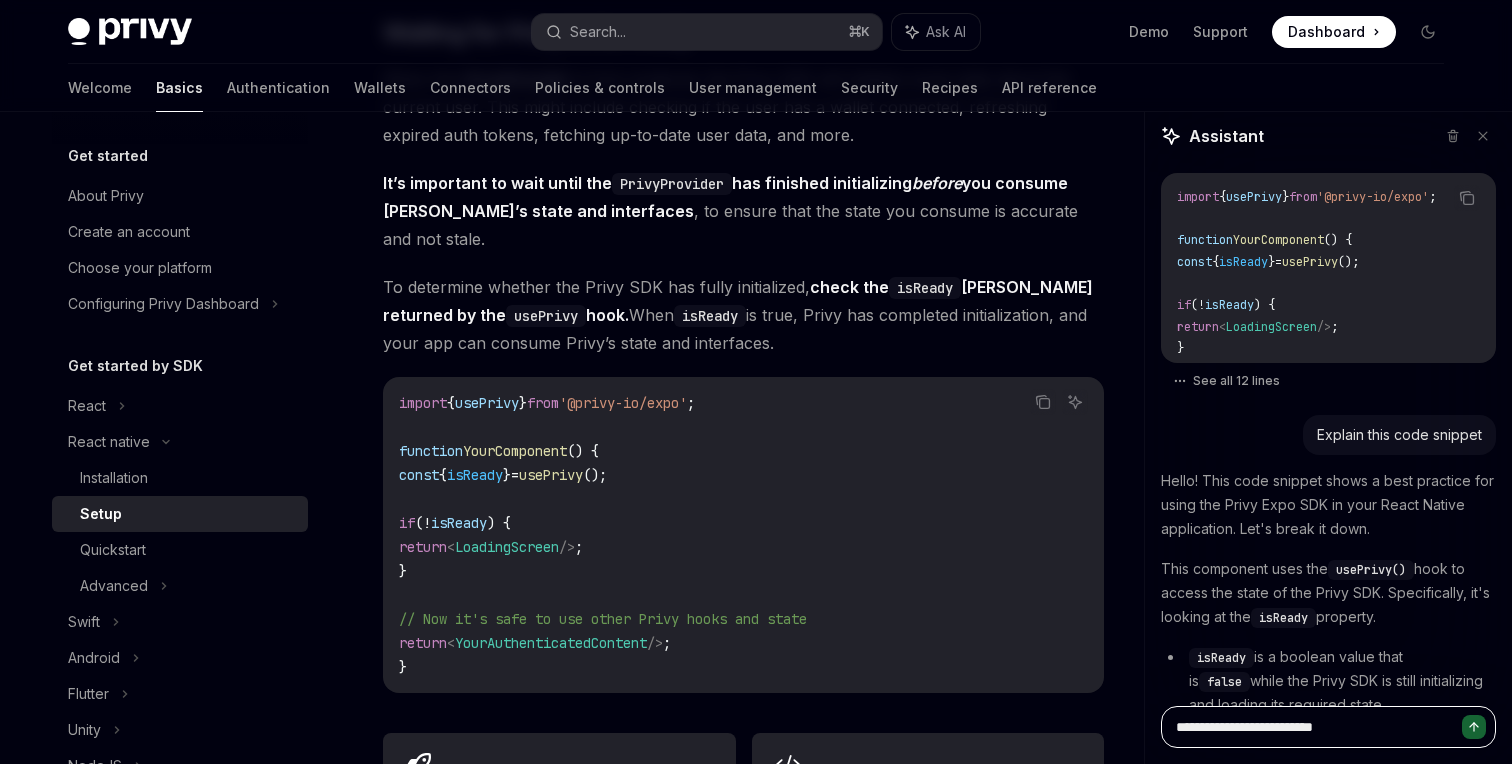 type on "**********" 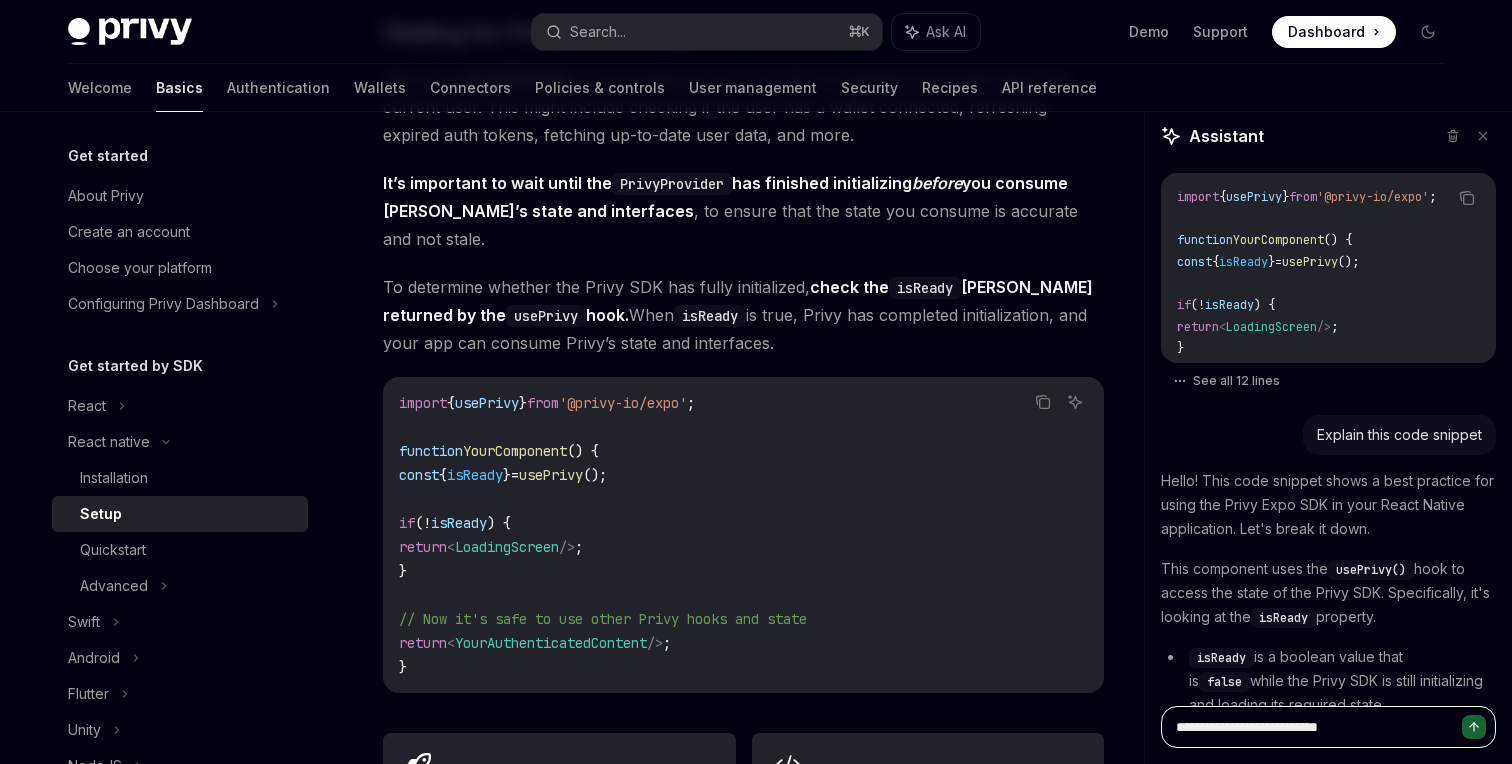 type on "**********" 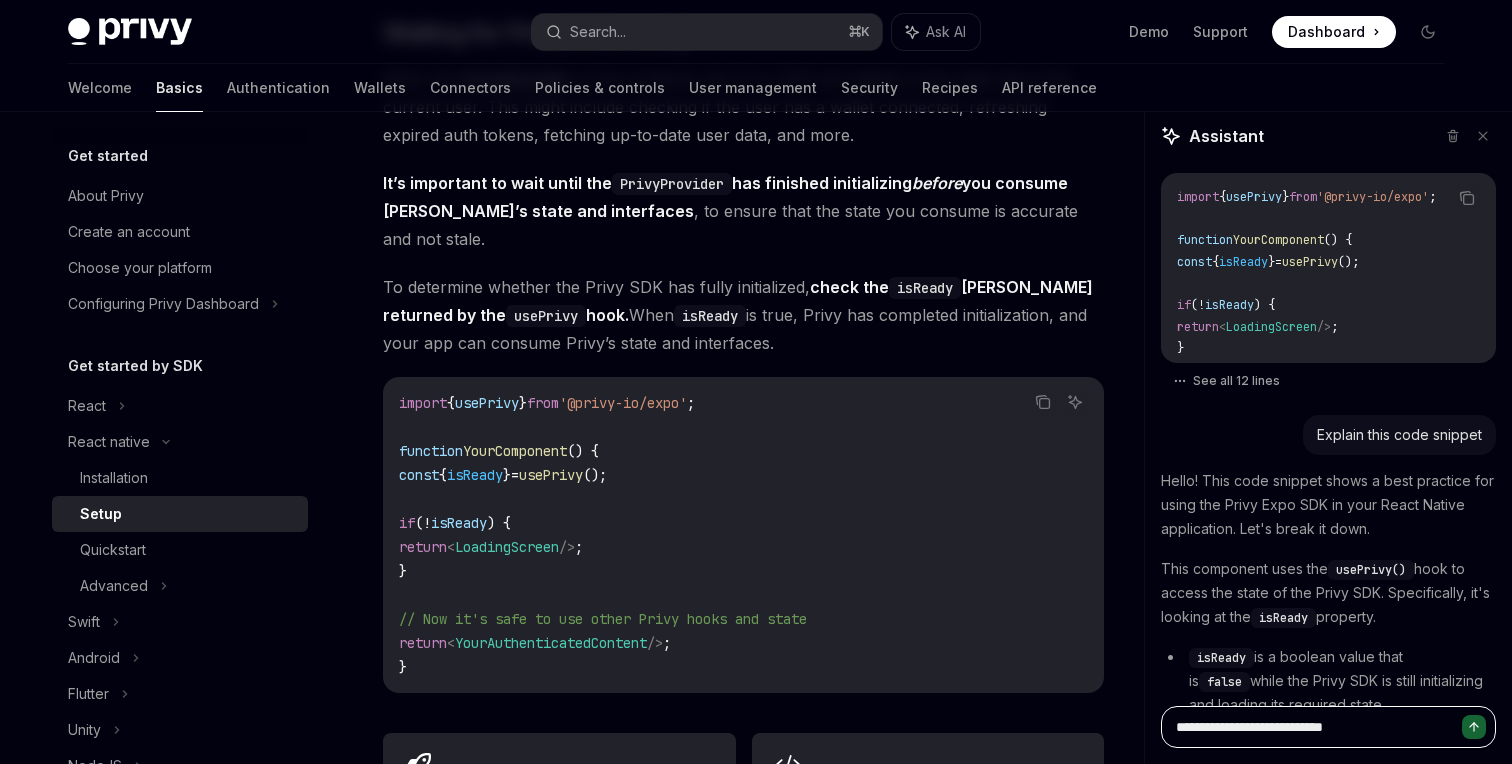 type on "**********" 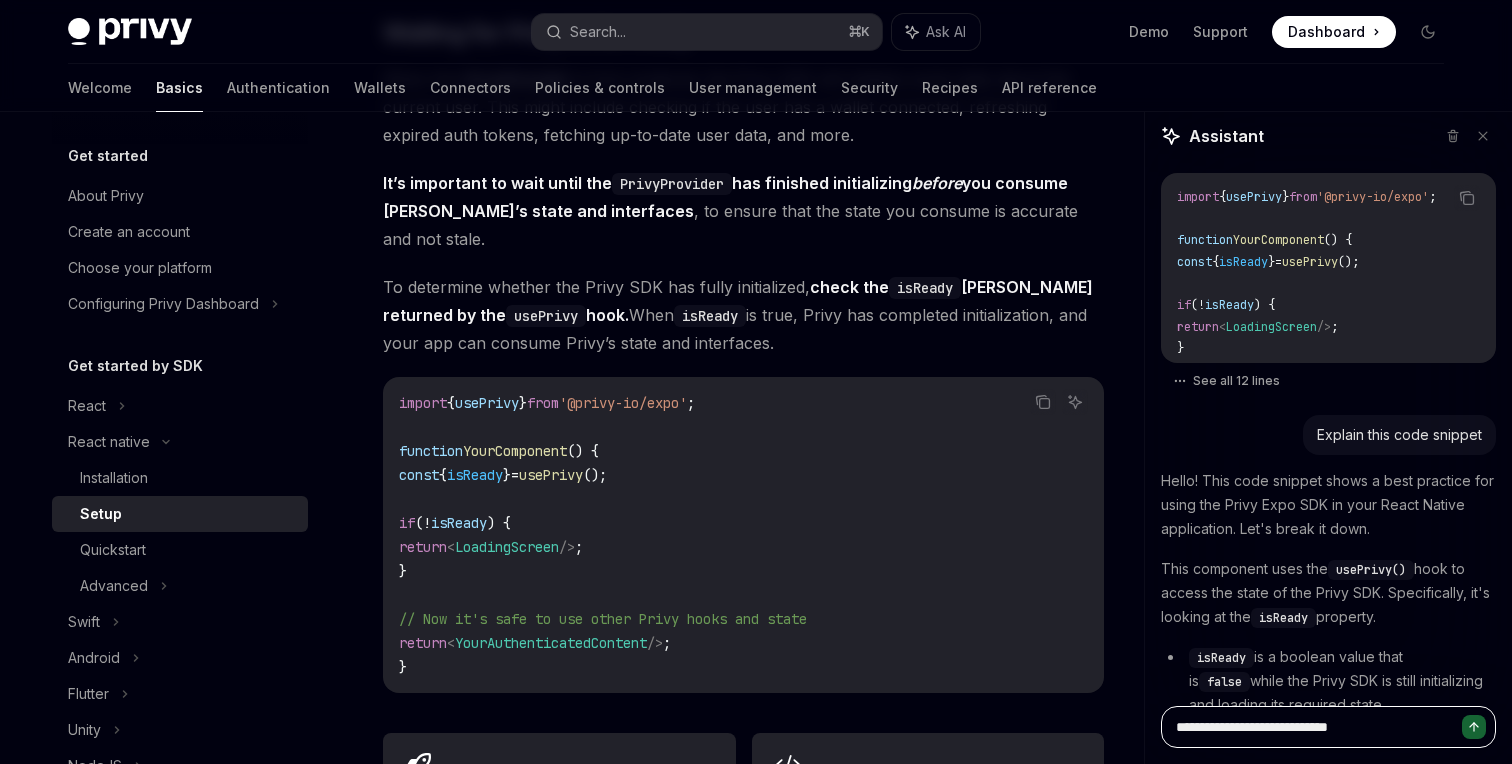 type on "**********" 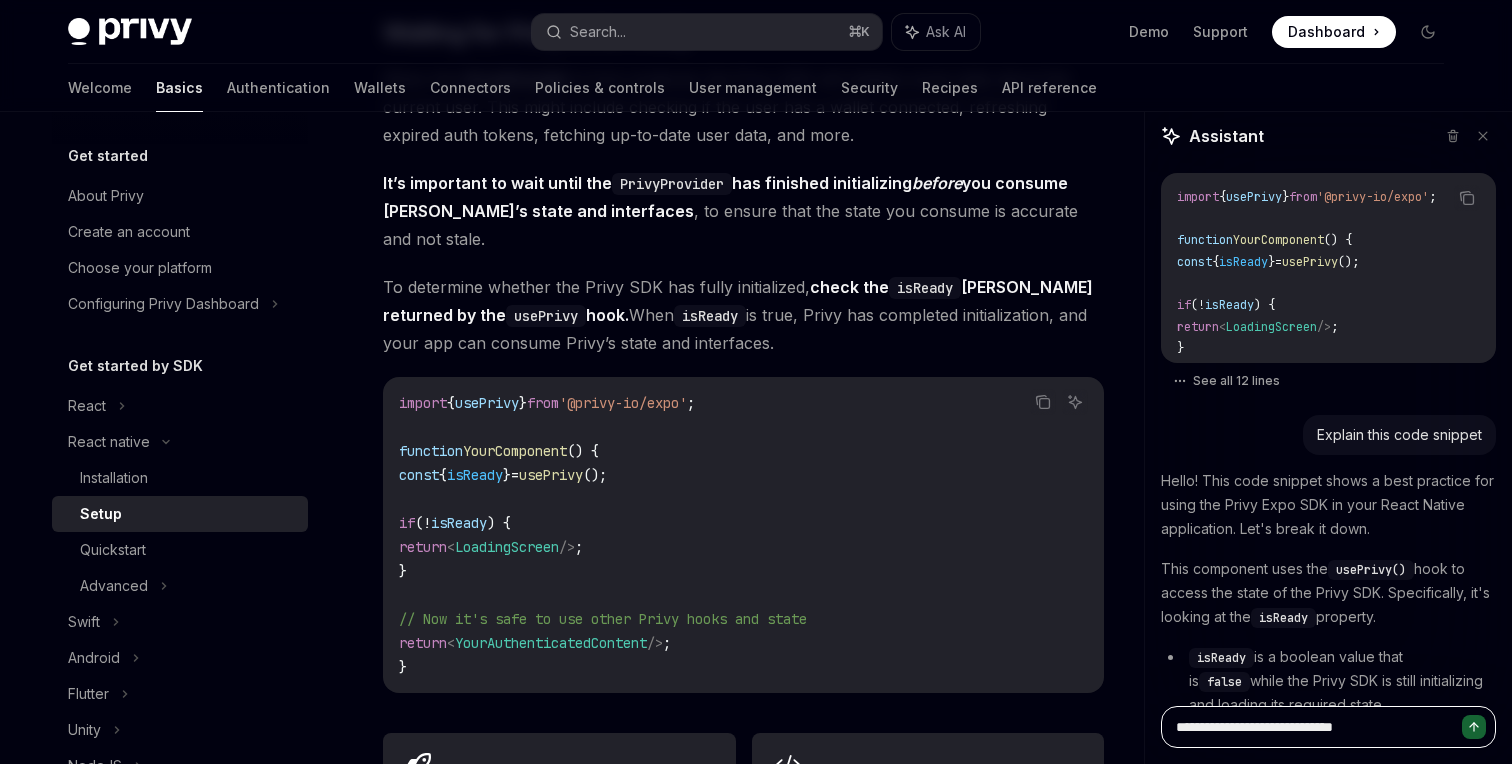 type on "**********" 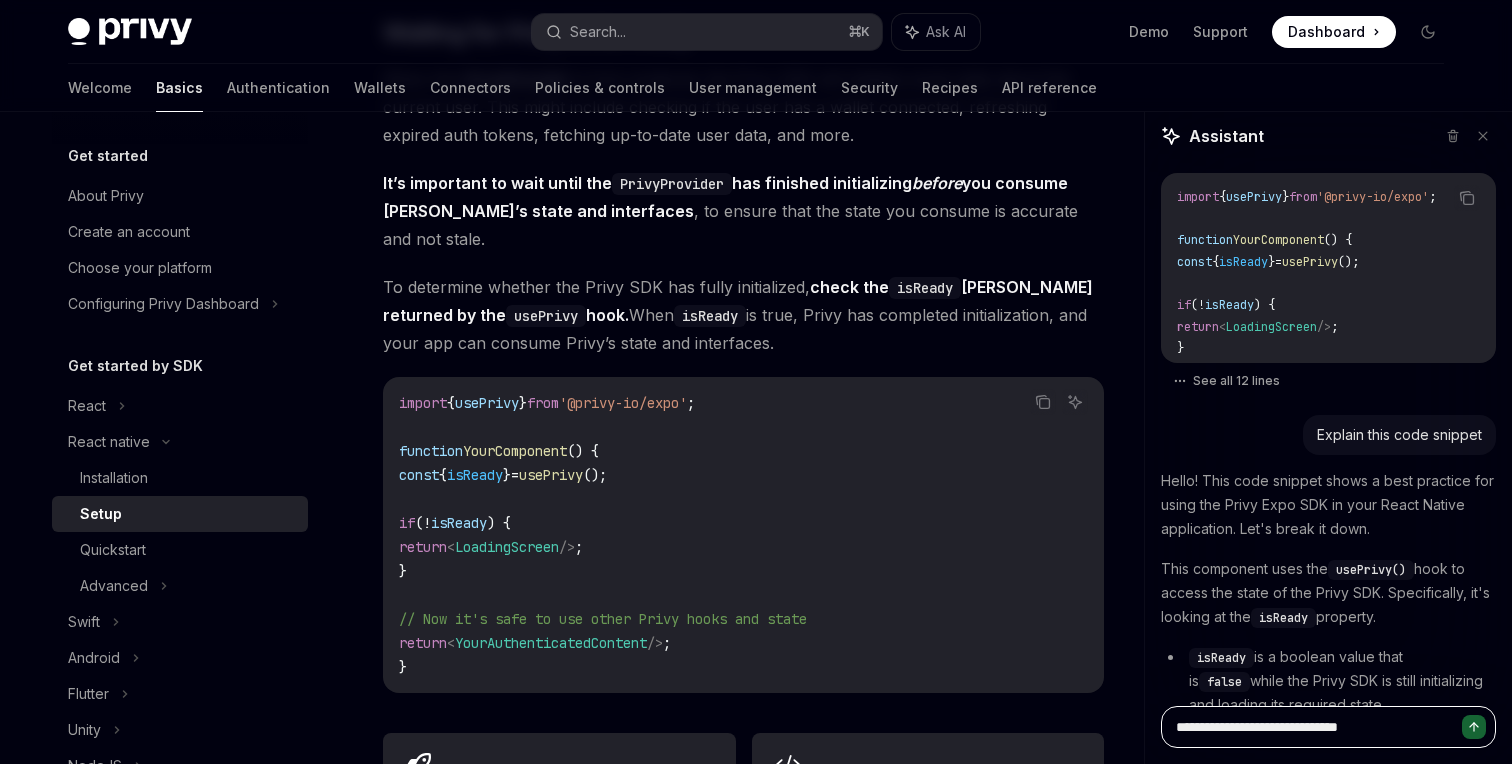 type on "**********" 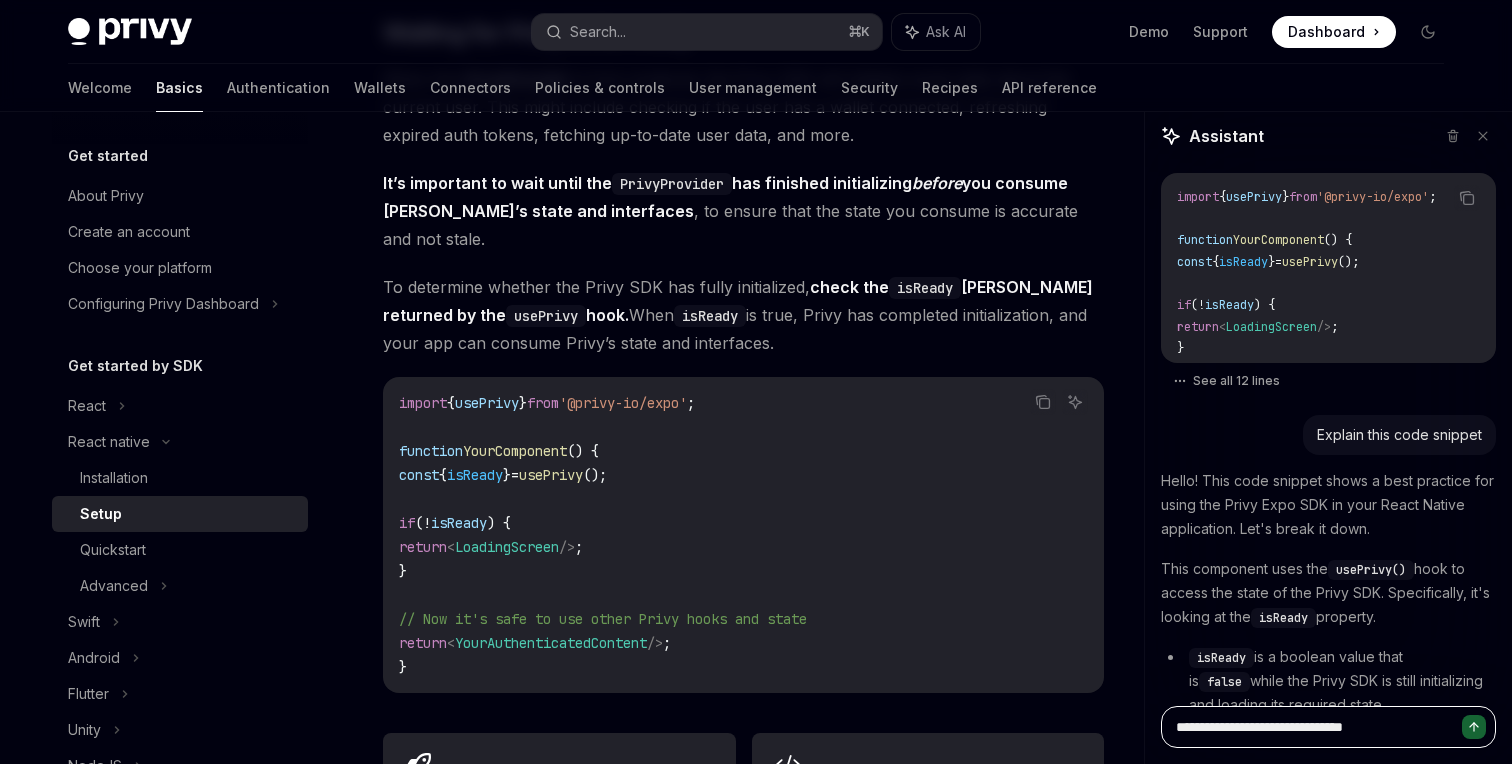 type on "**********" 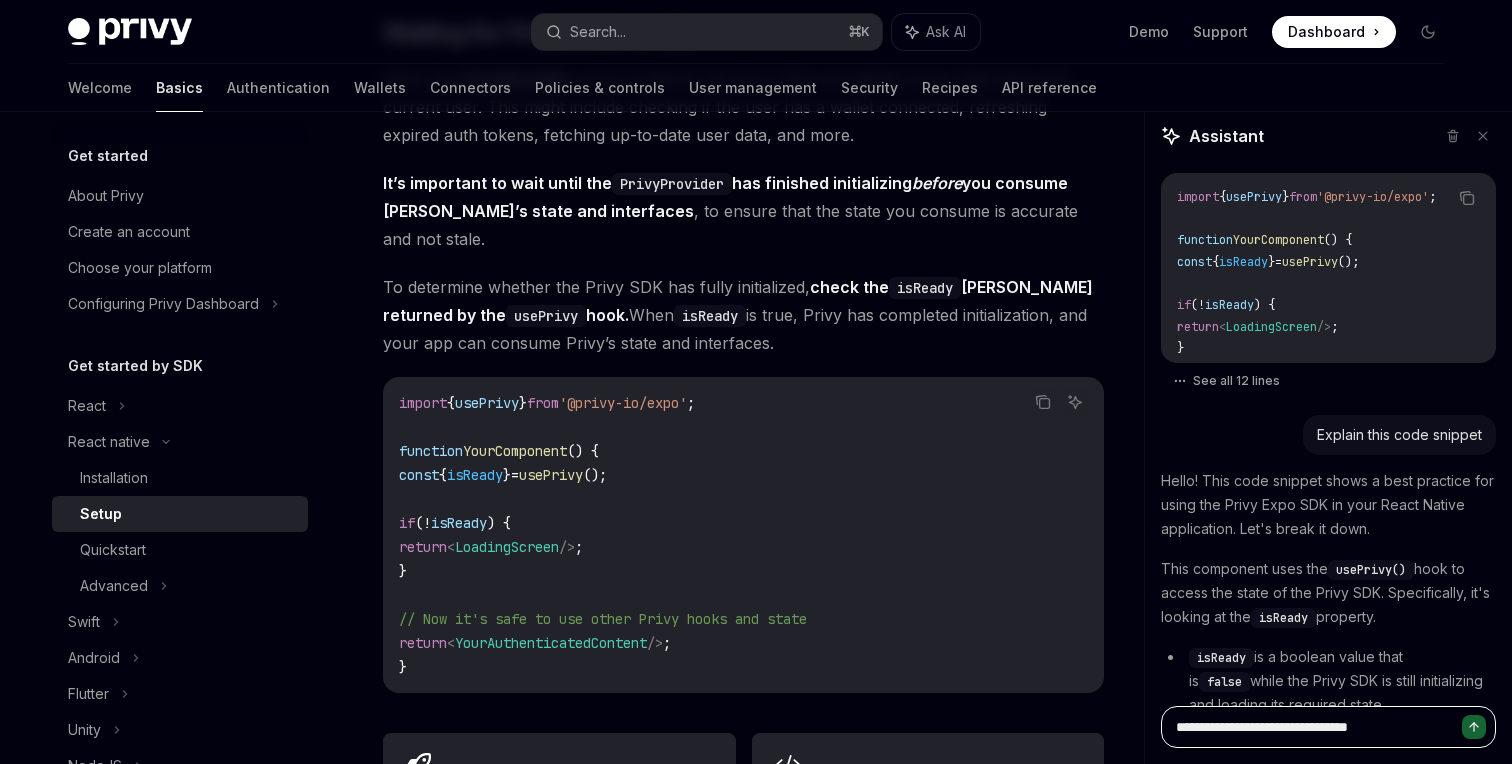 type on "**********" 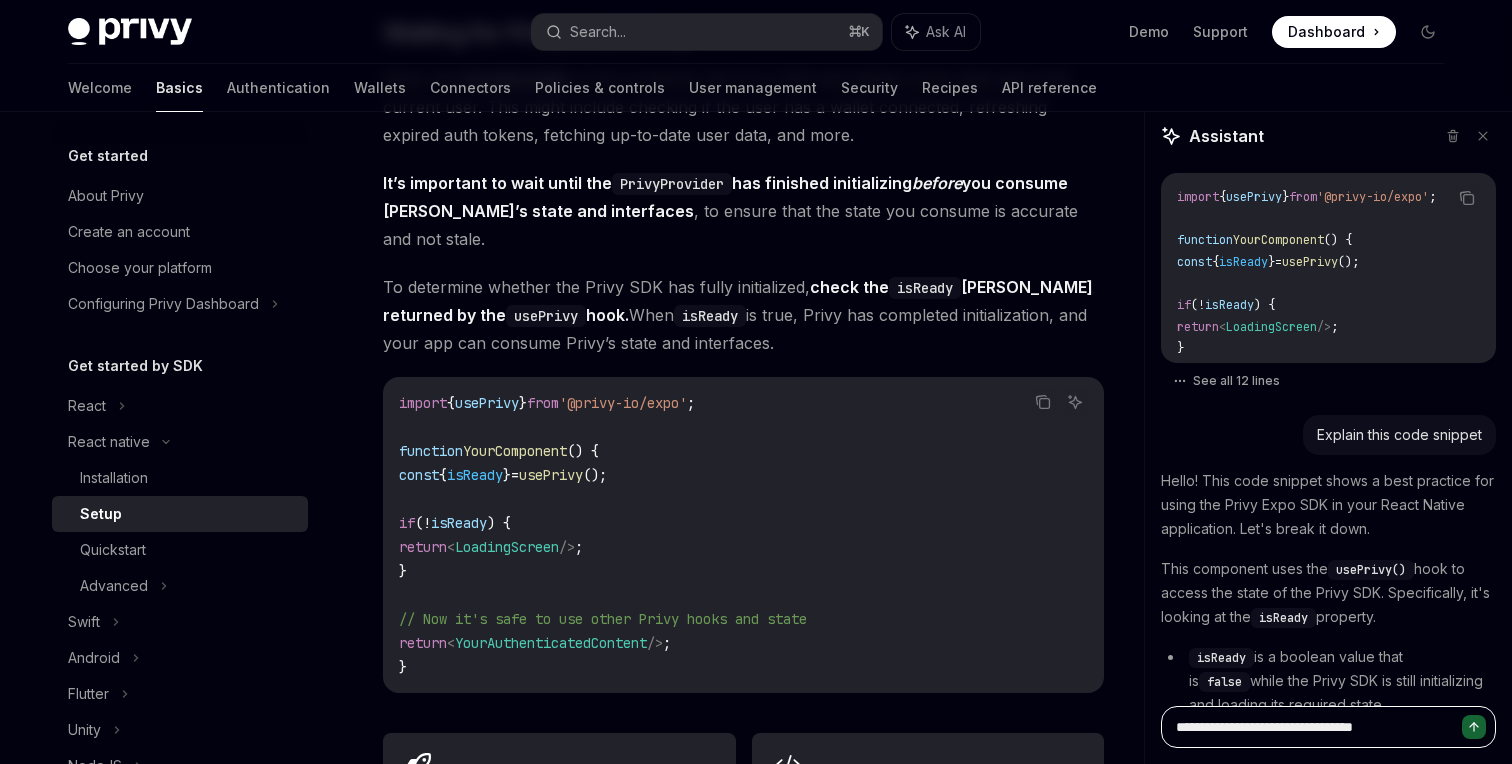 type on "**********" 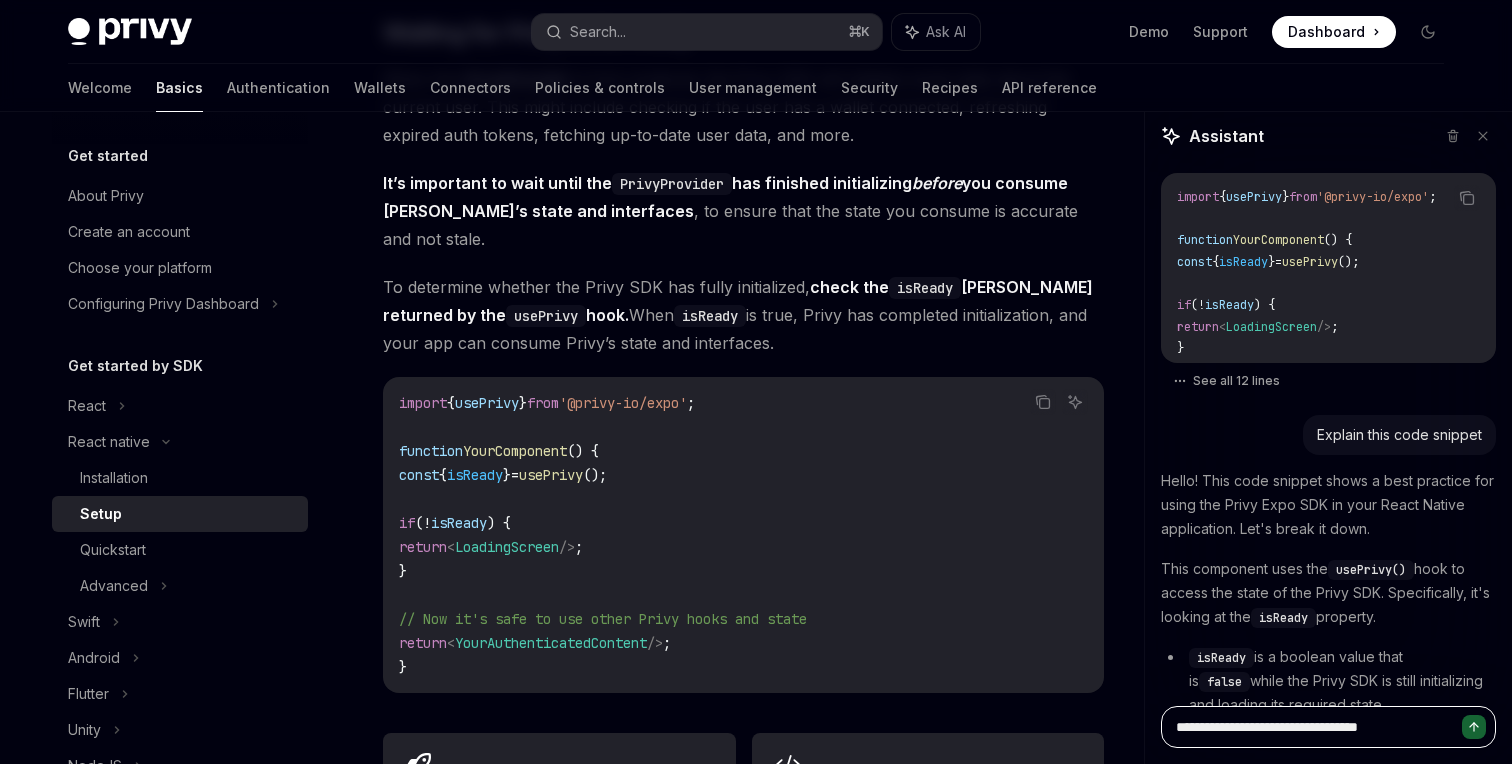 type on "**********" 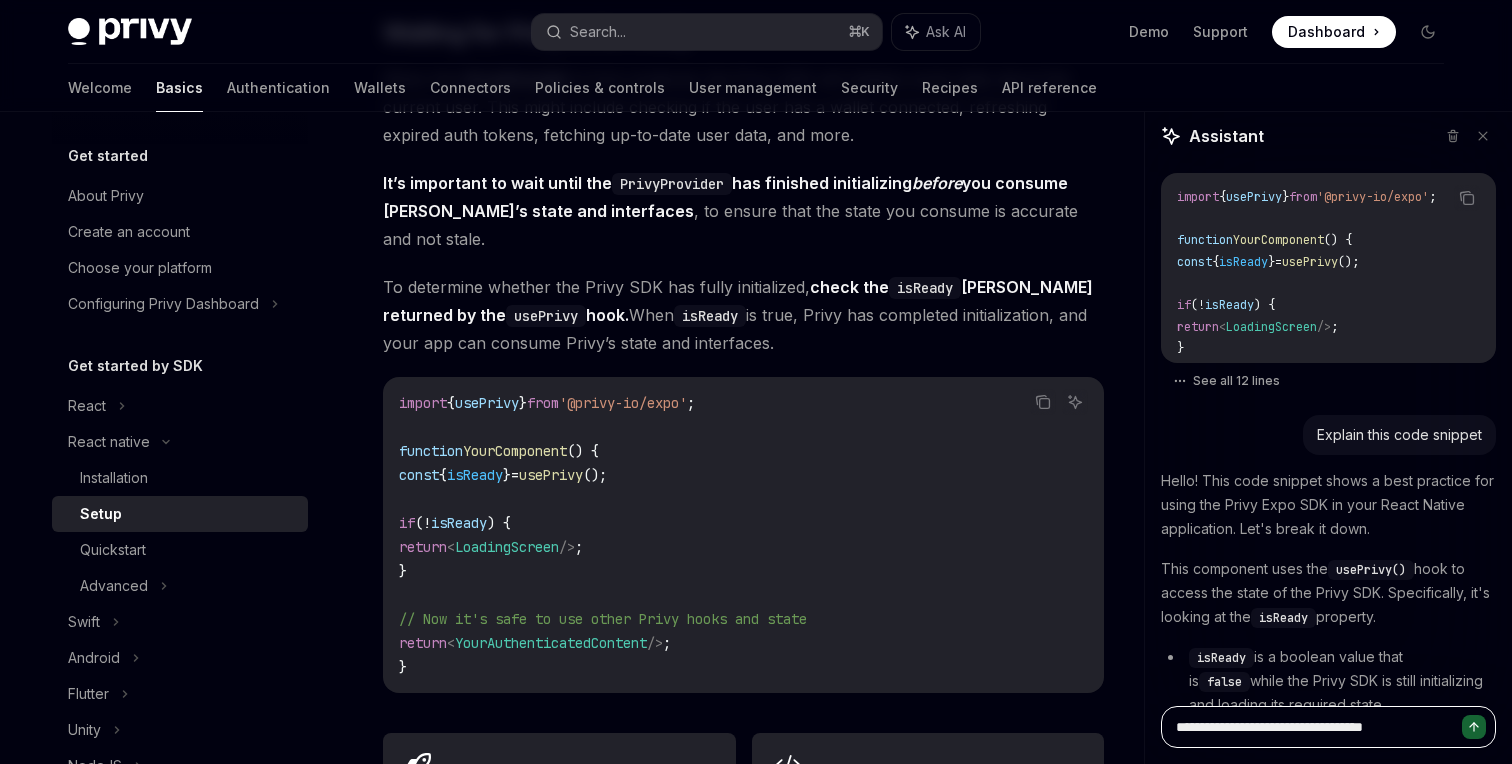 type on "**********" 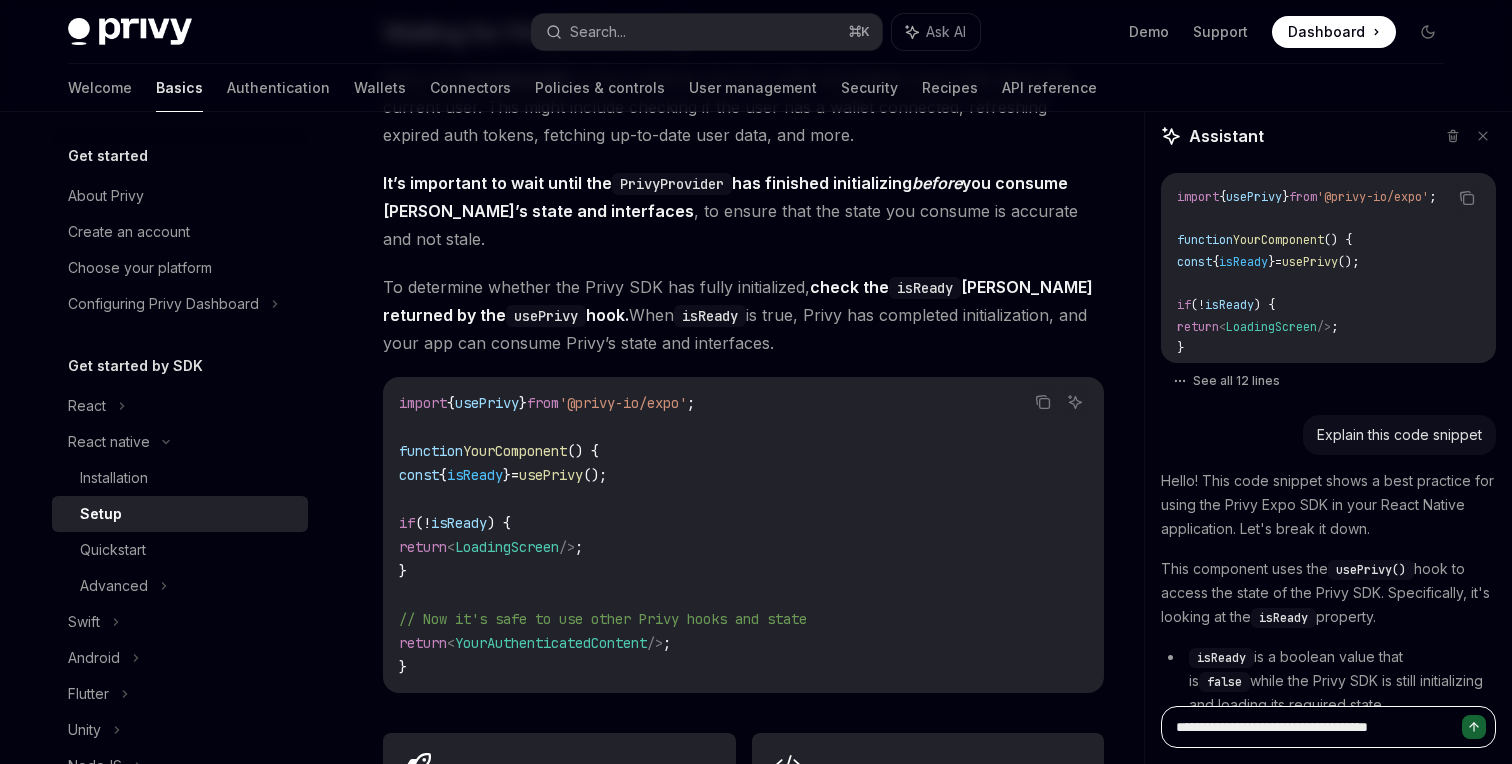 type on "**********" 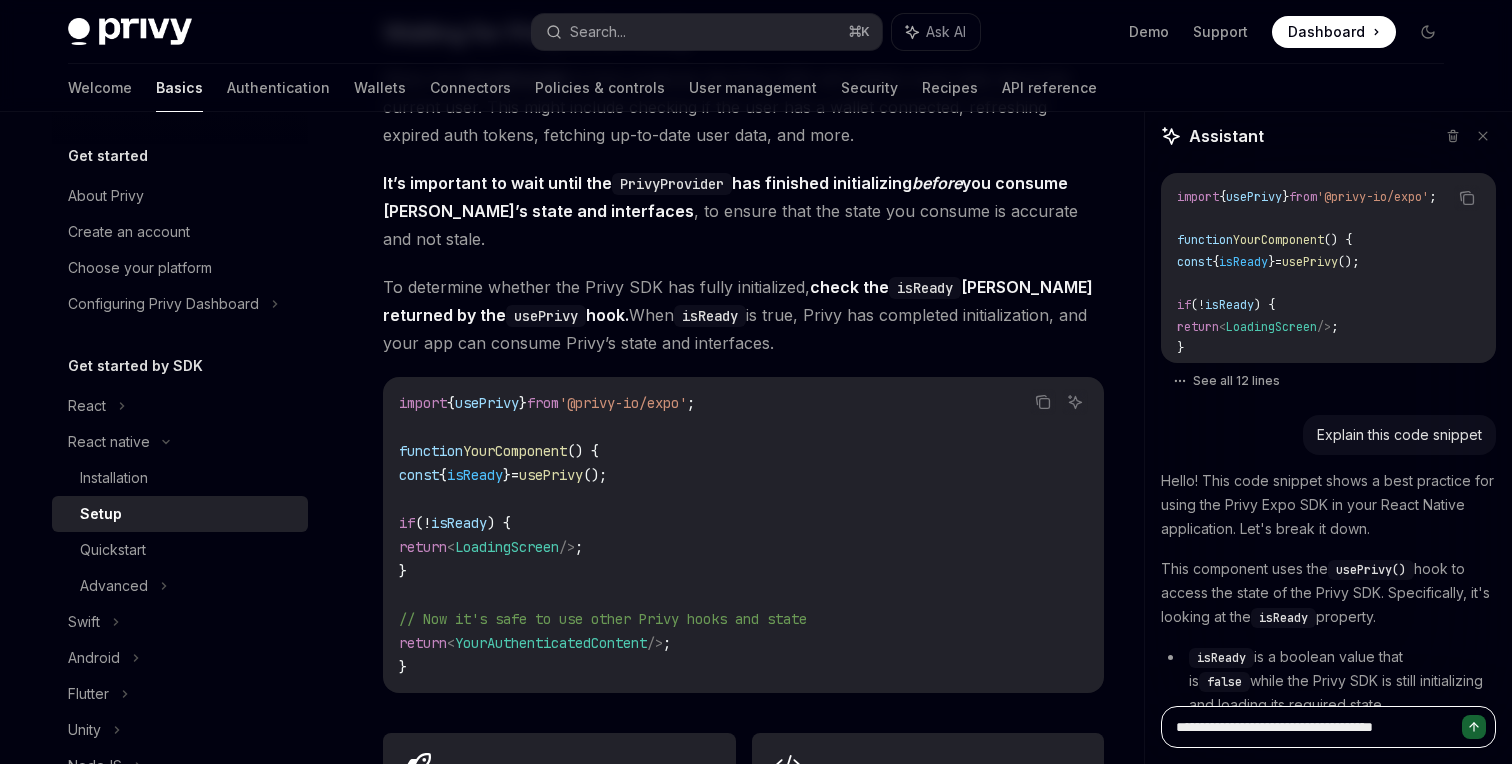 type on "**********" 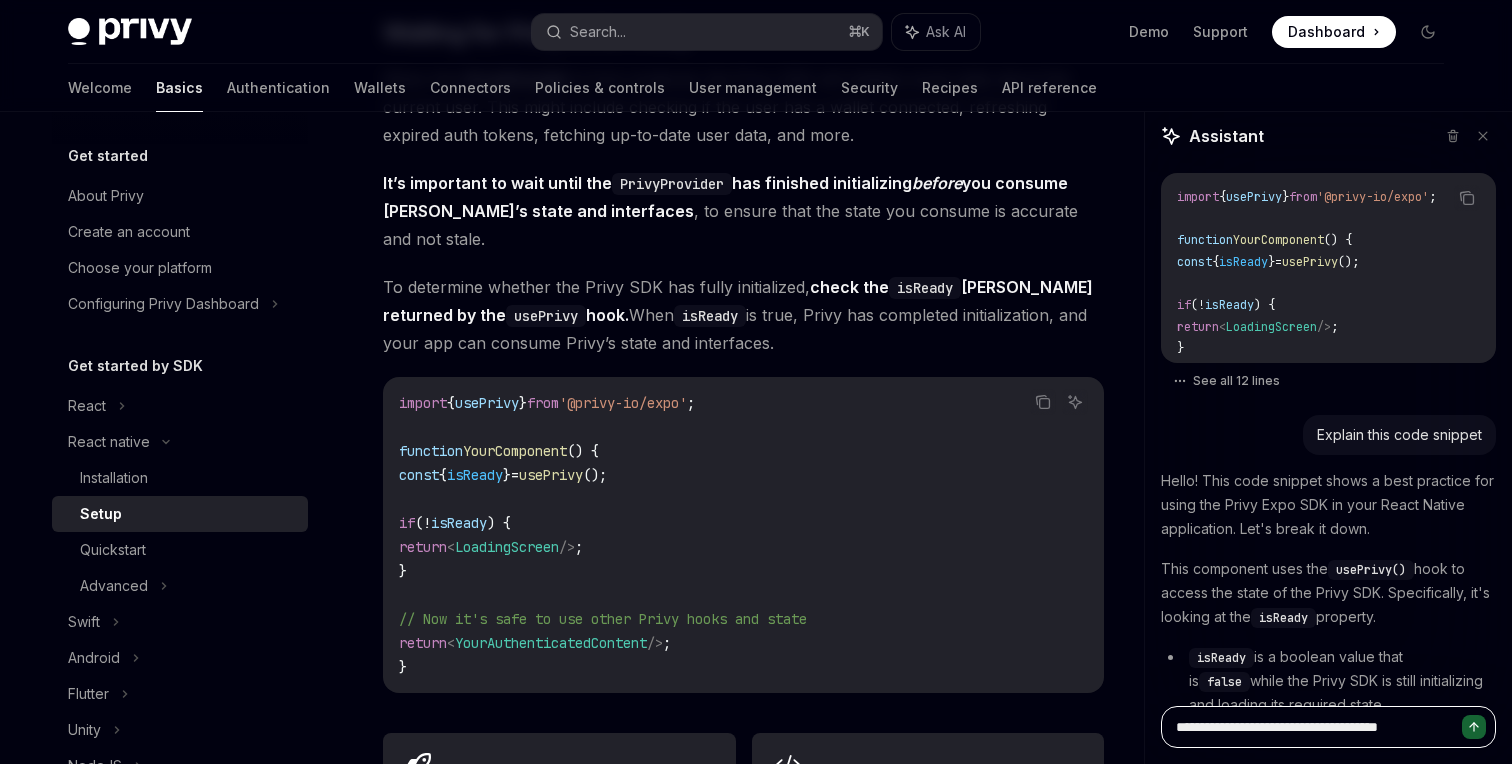 type on "**********" 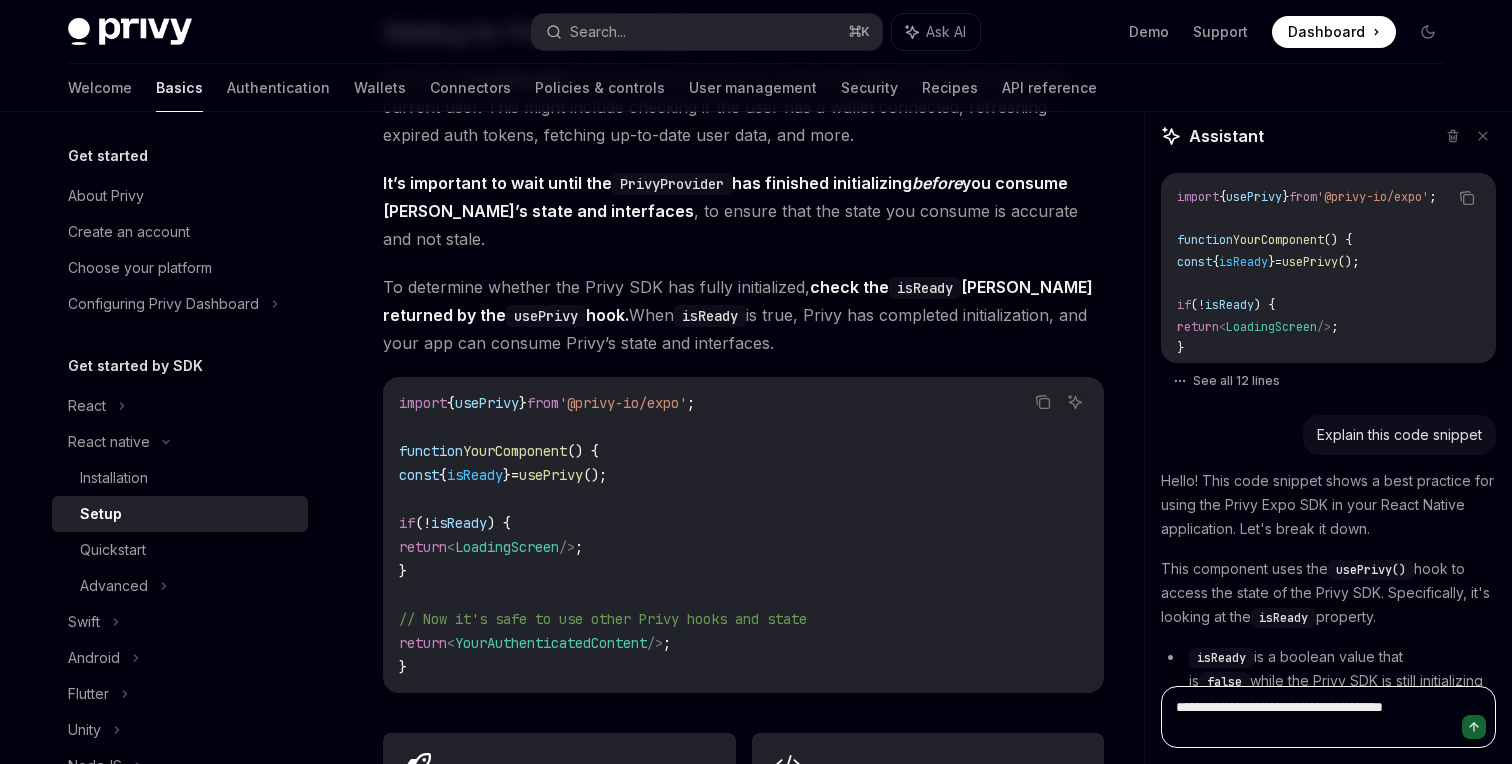 type on "**********" 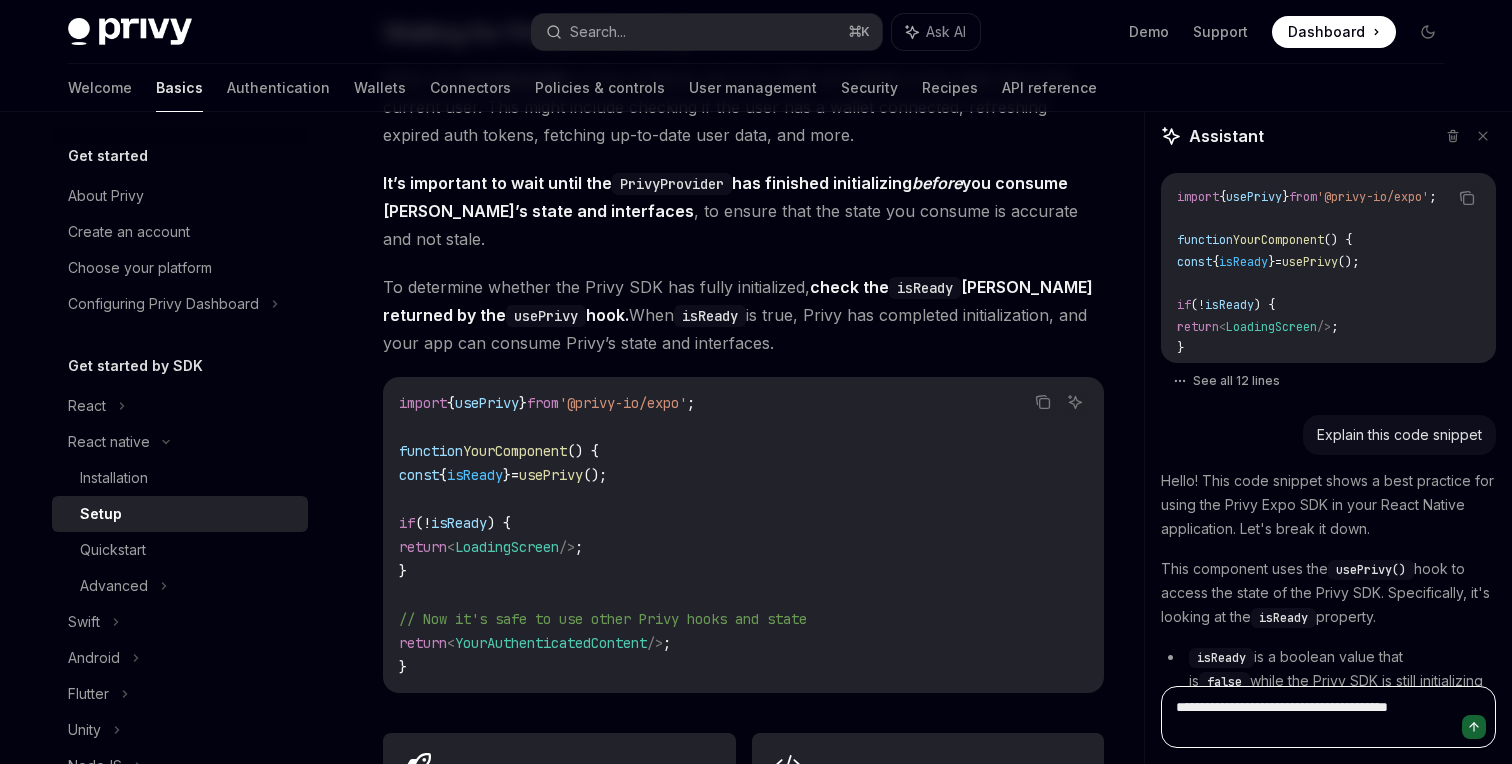 type on "**********" 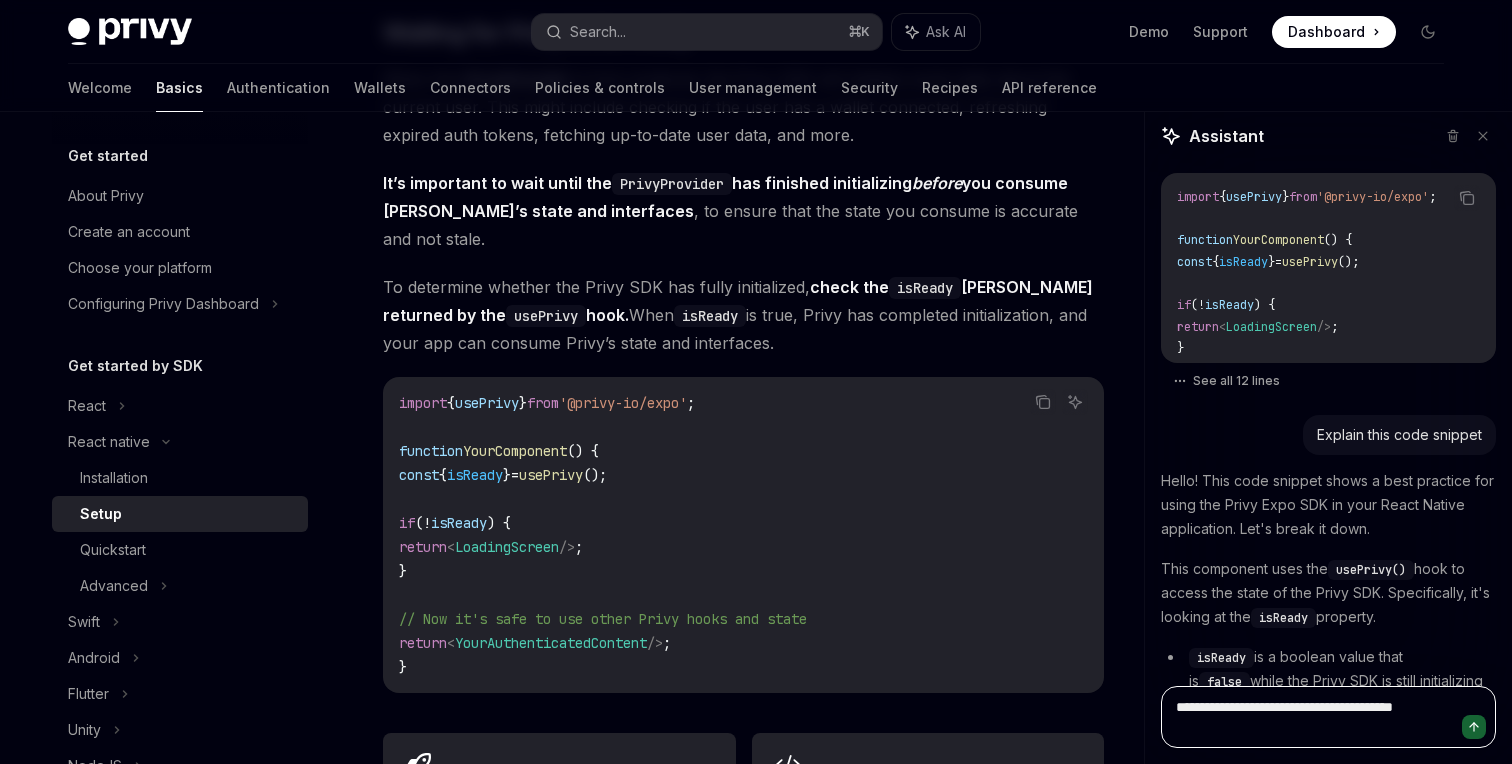 type on "**********" 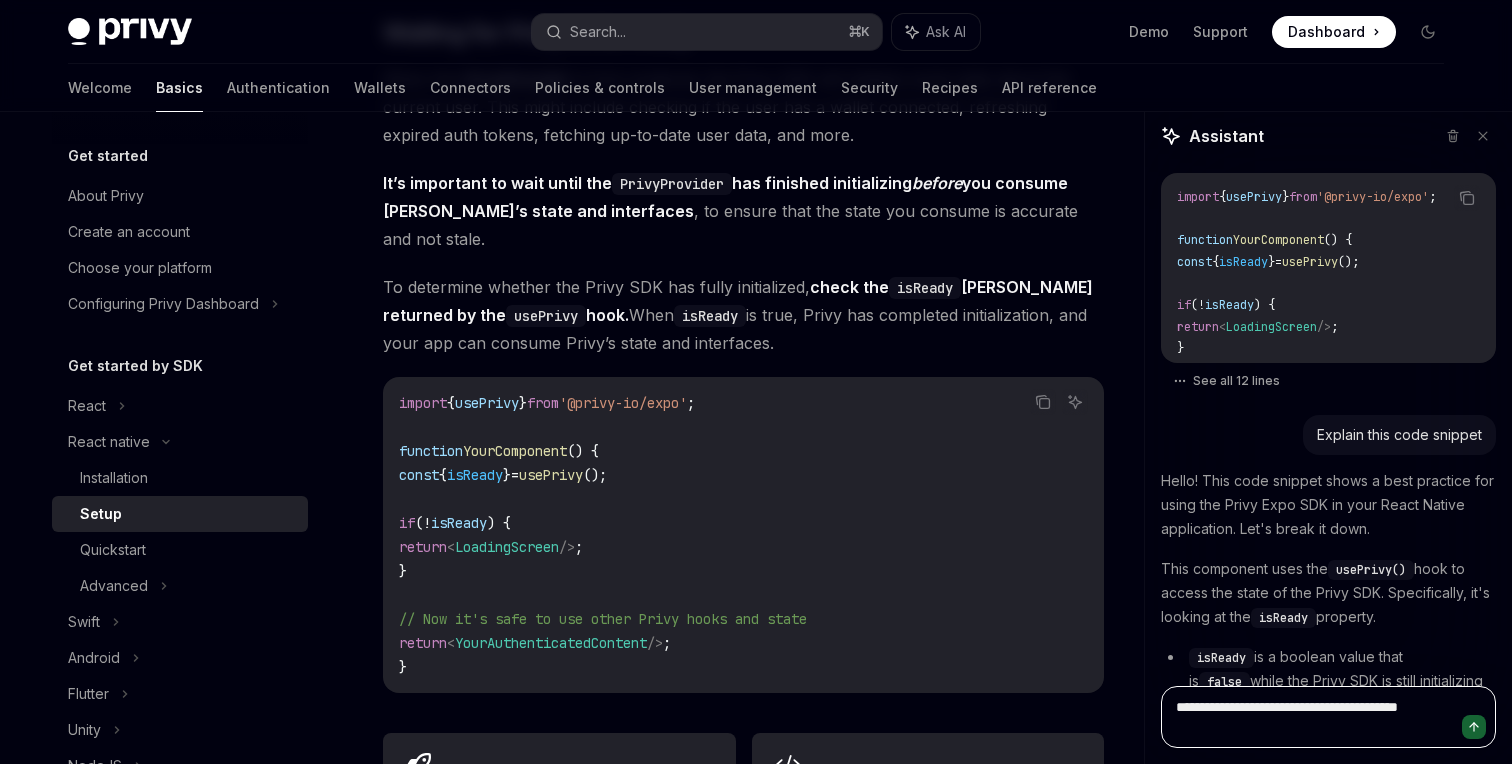 type on "**********" 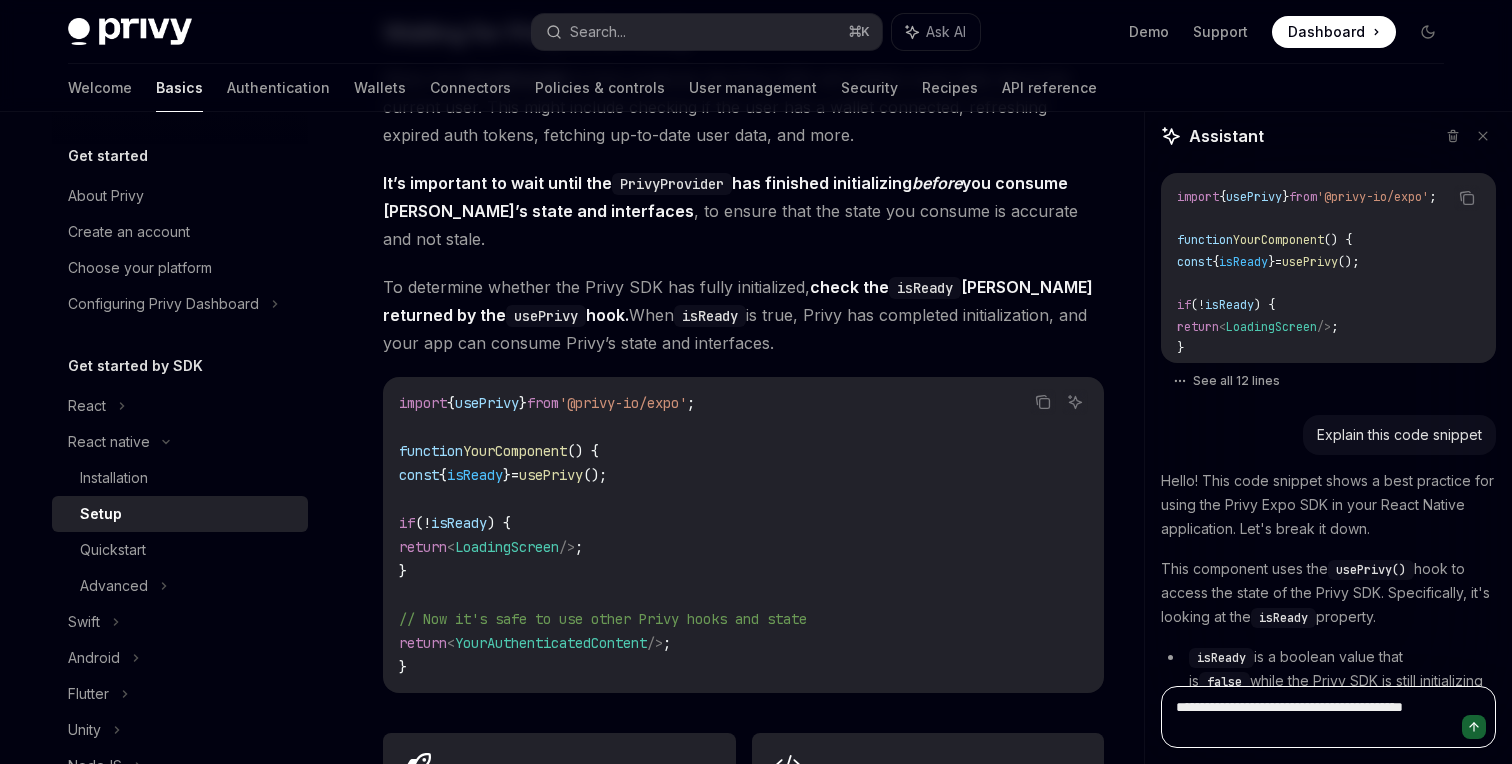 type on "**********" 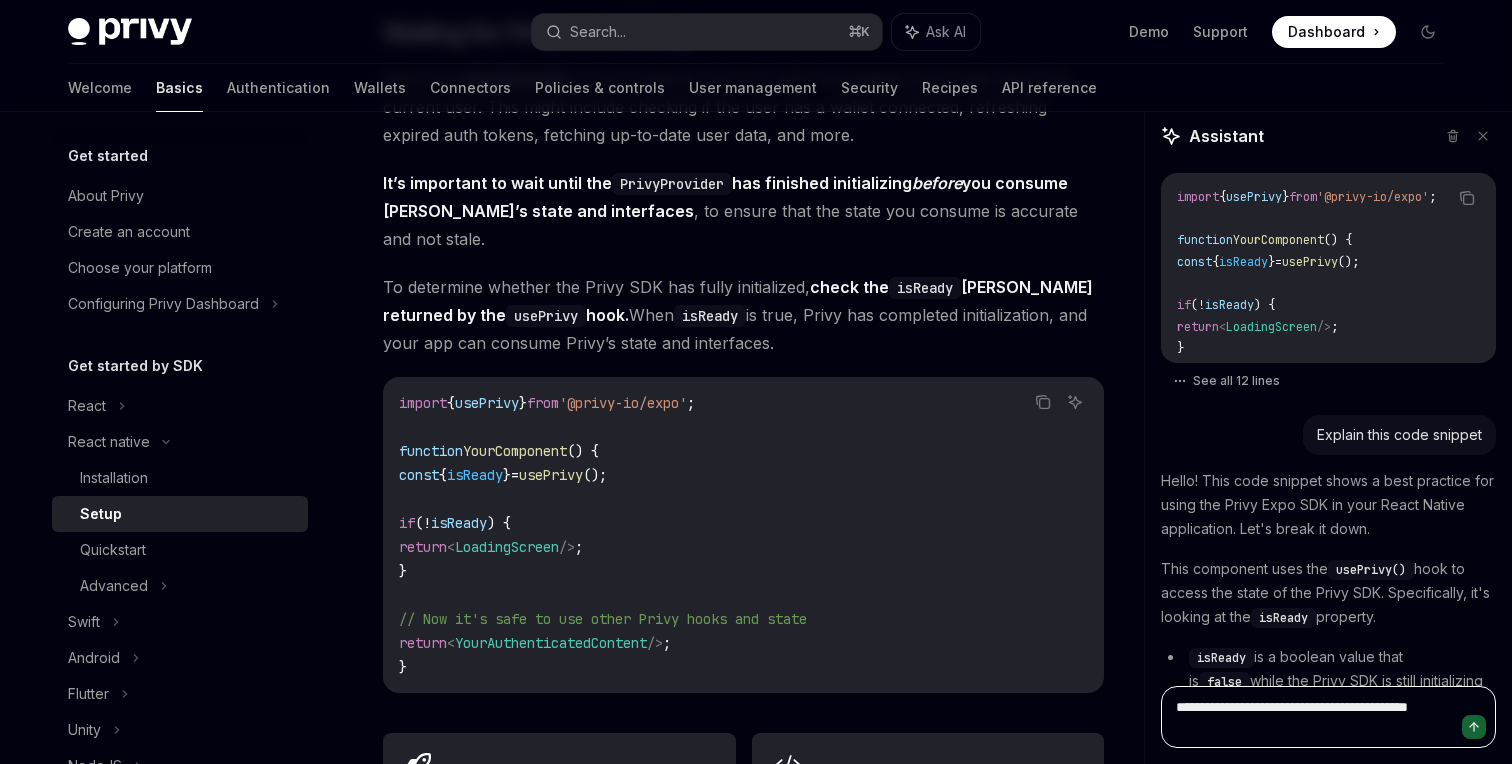 type on "**********" 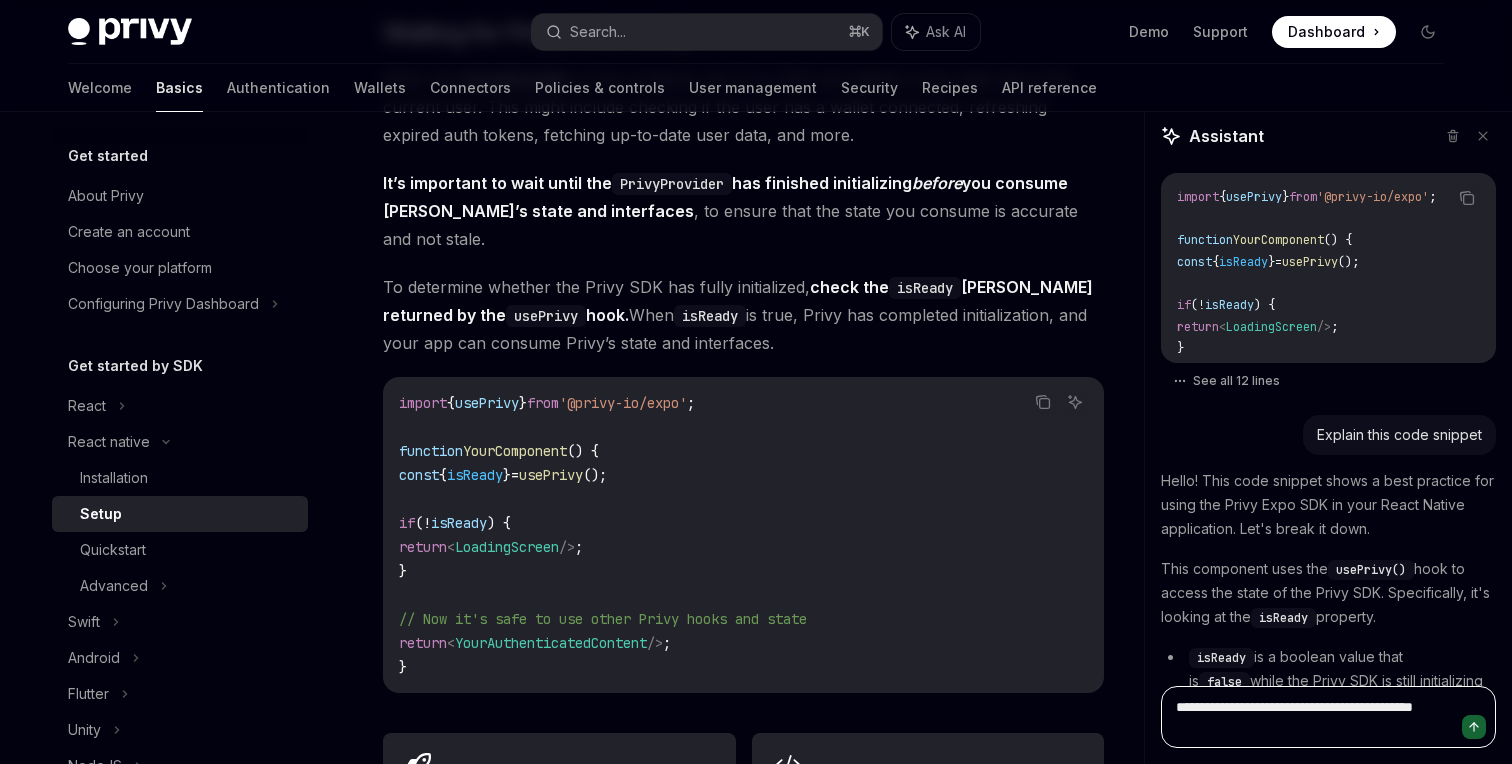 type on "**********" 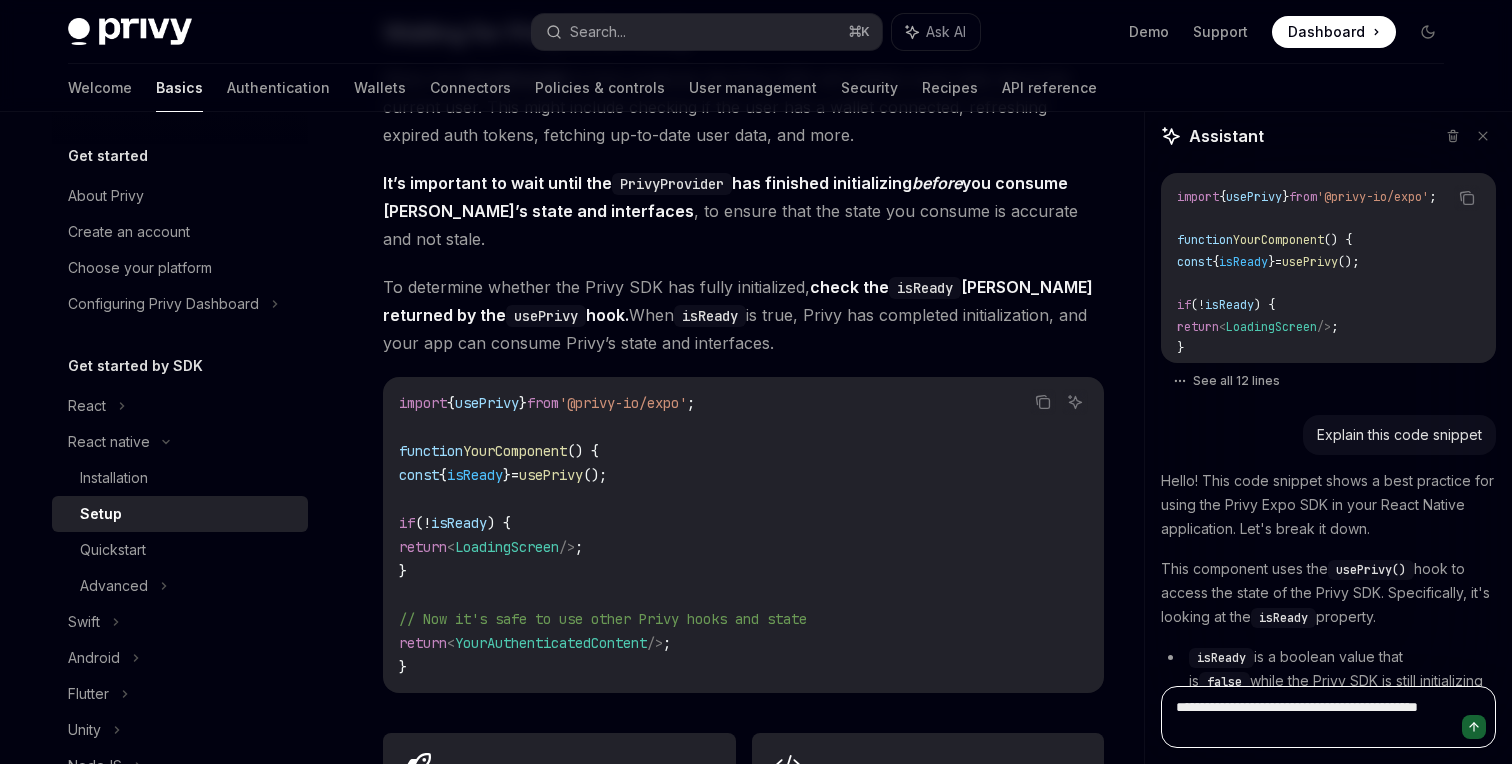 type on "**********" 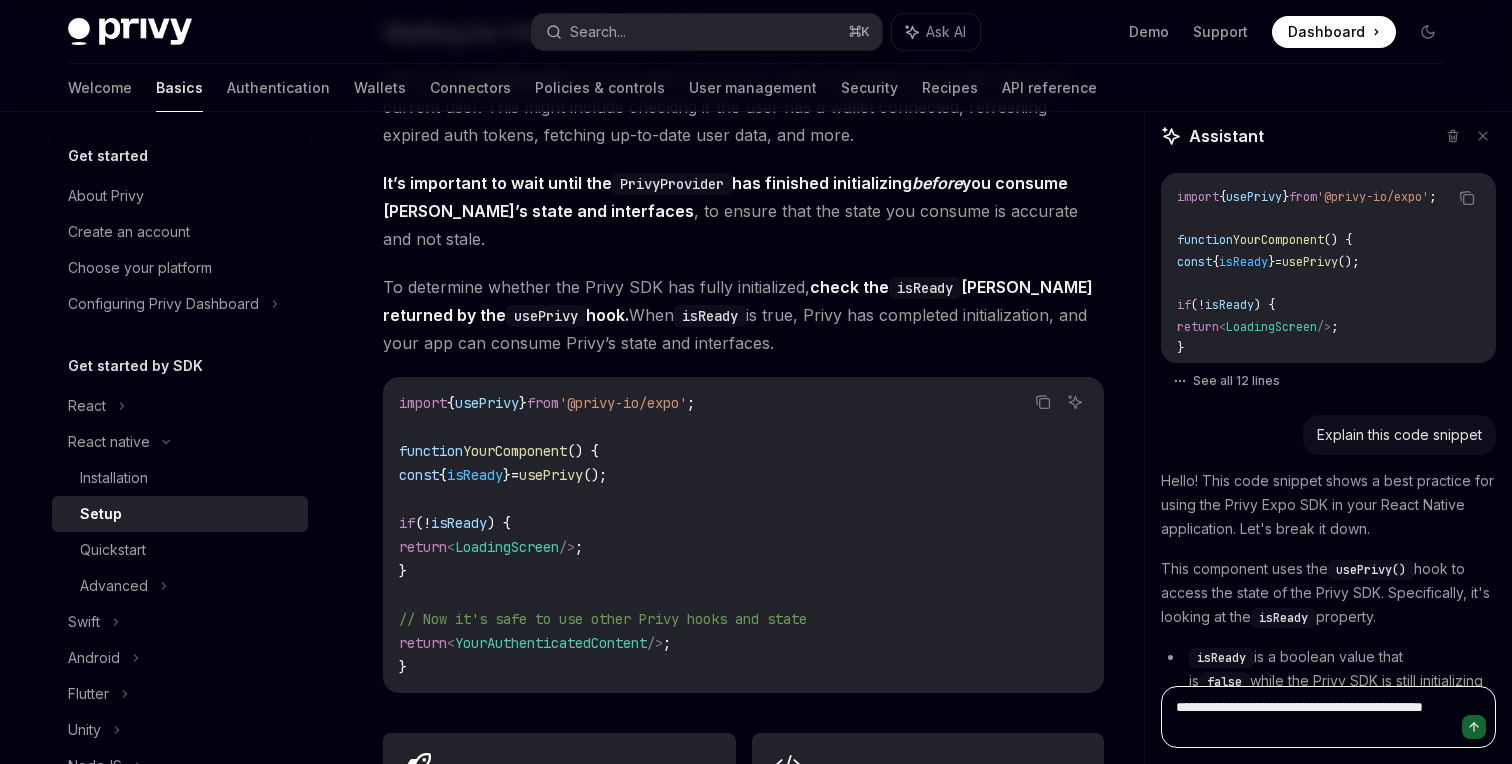 type on "**********" 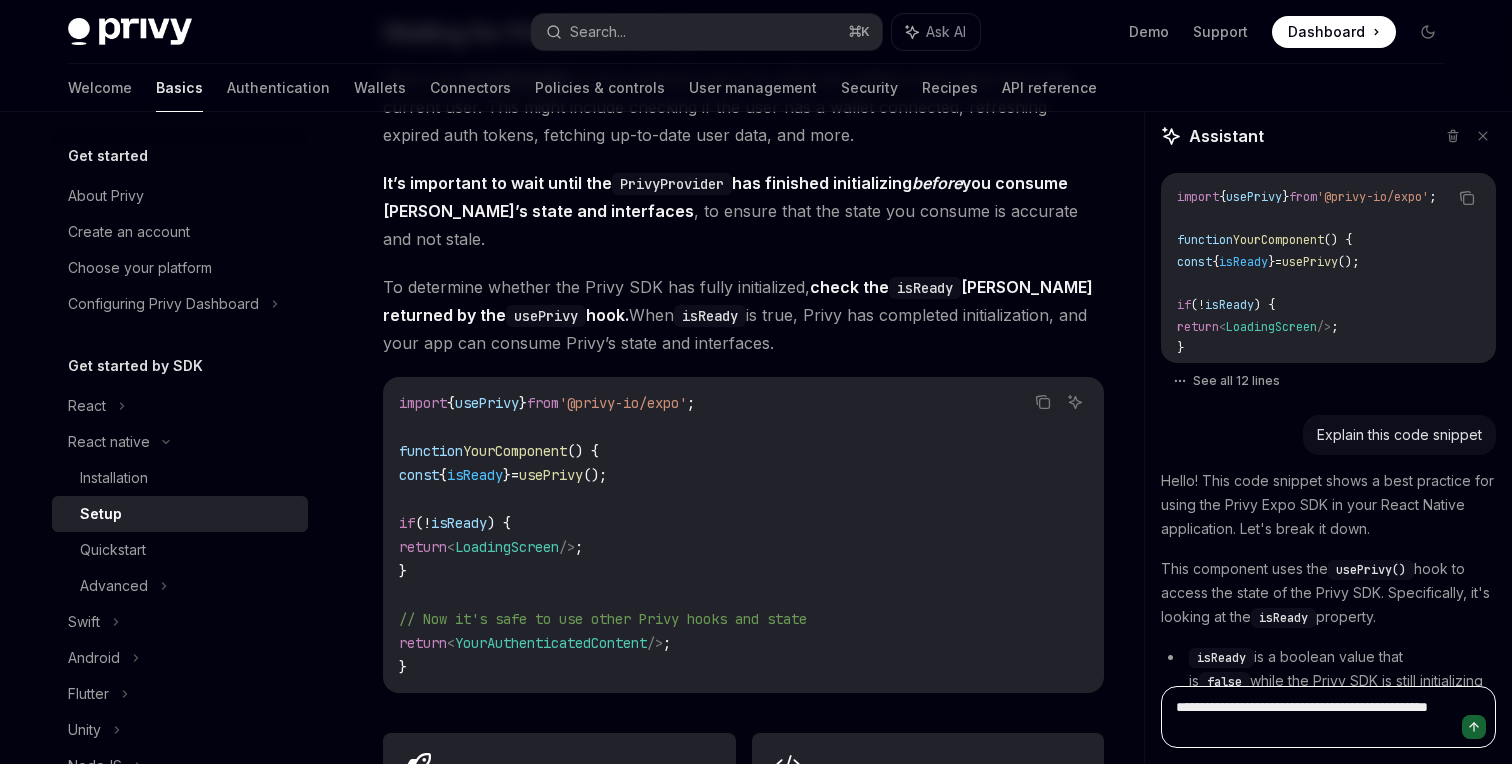type on "**********" 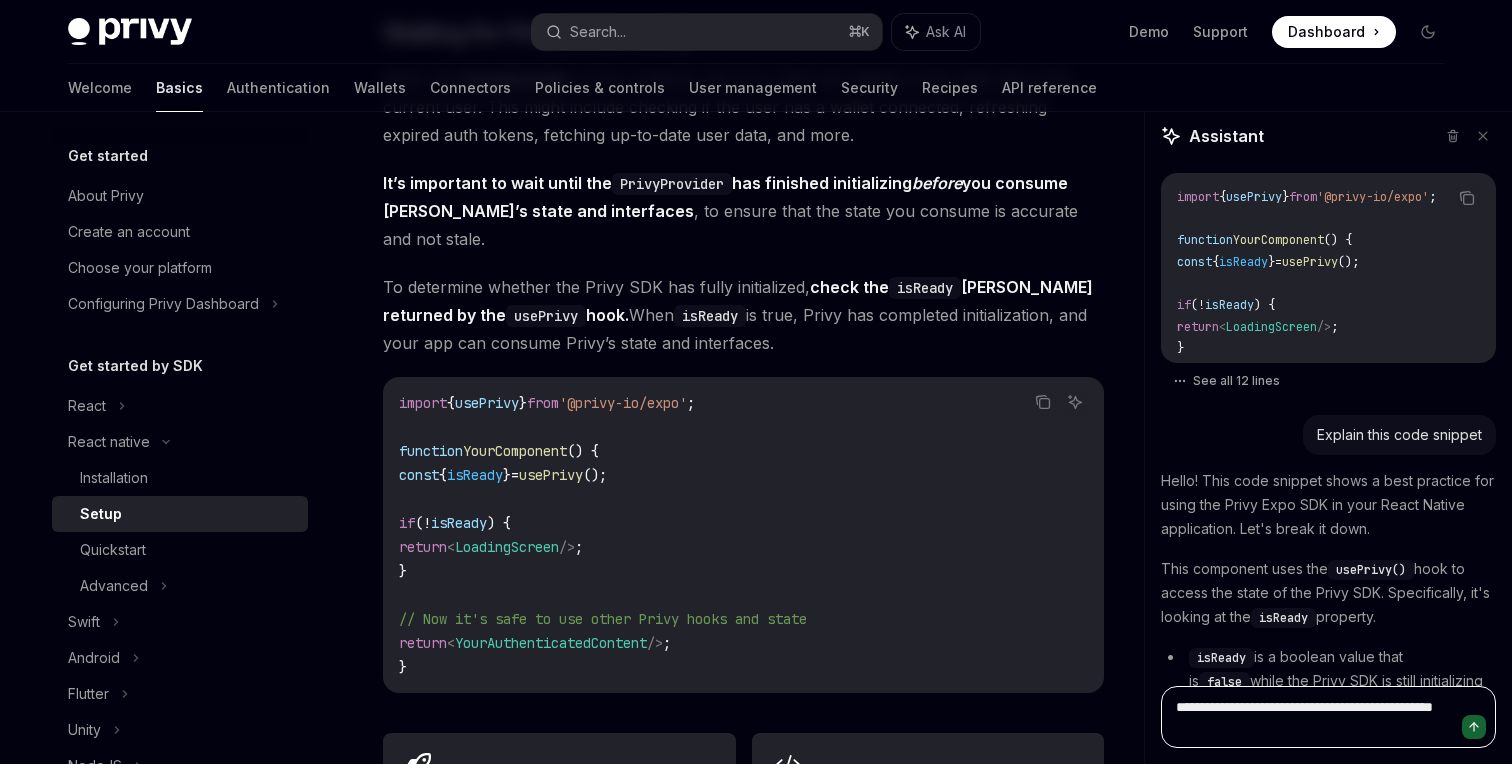 type on "**********" 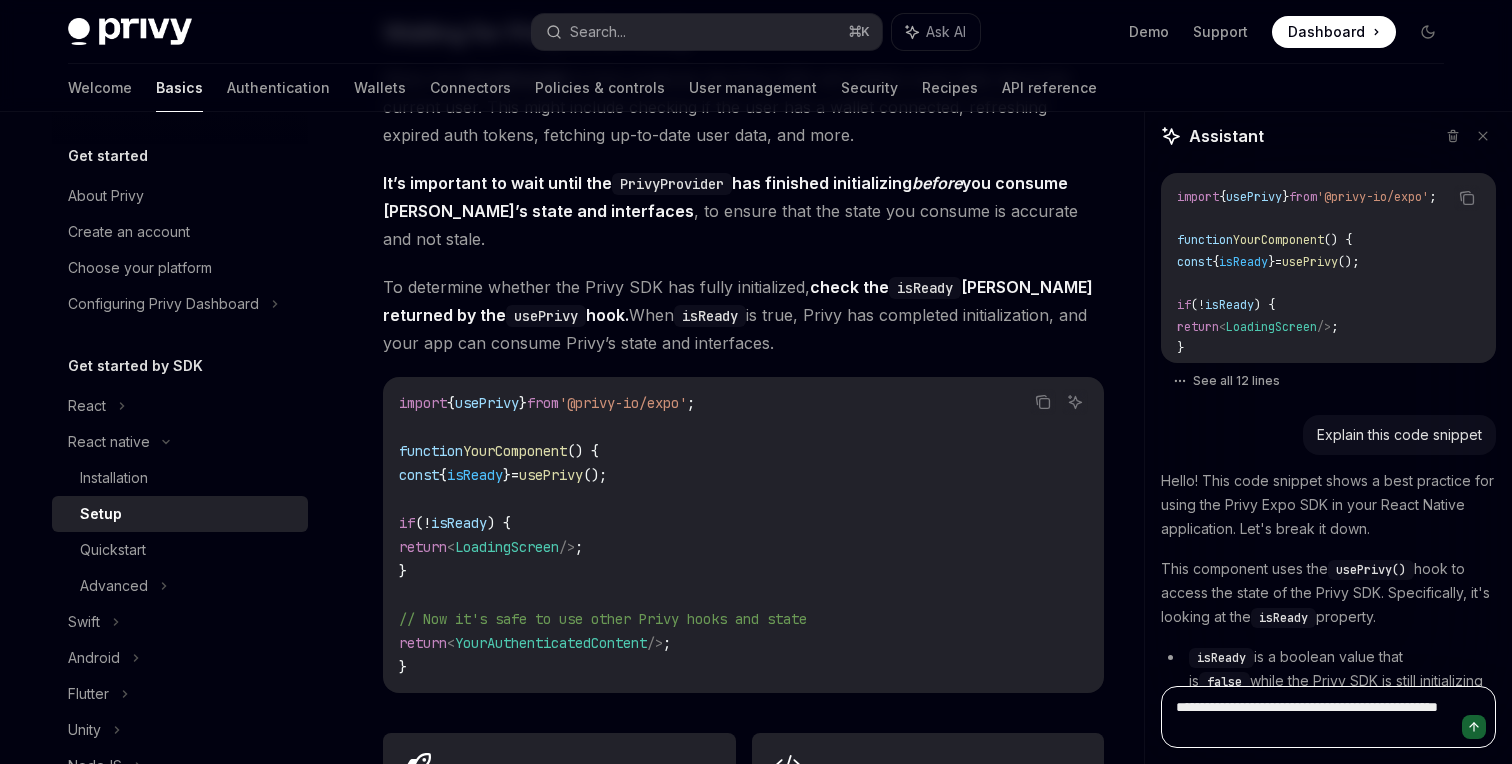 type on "**********" 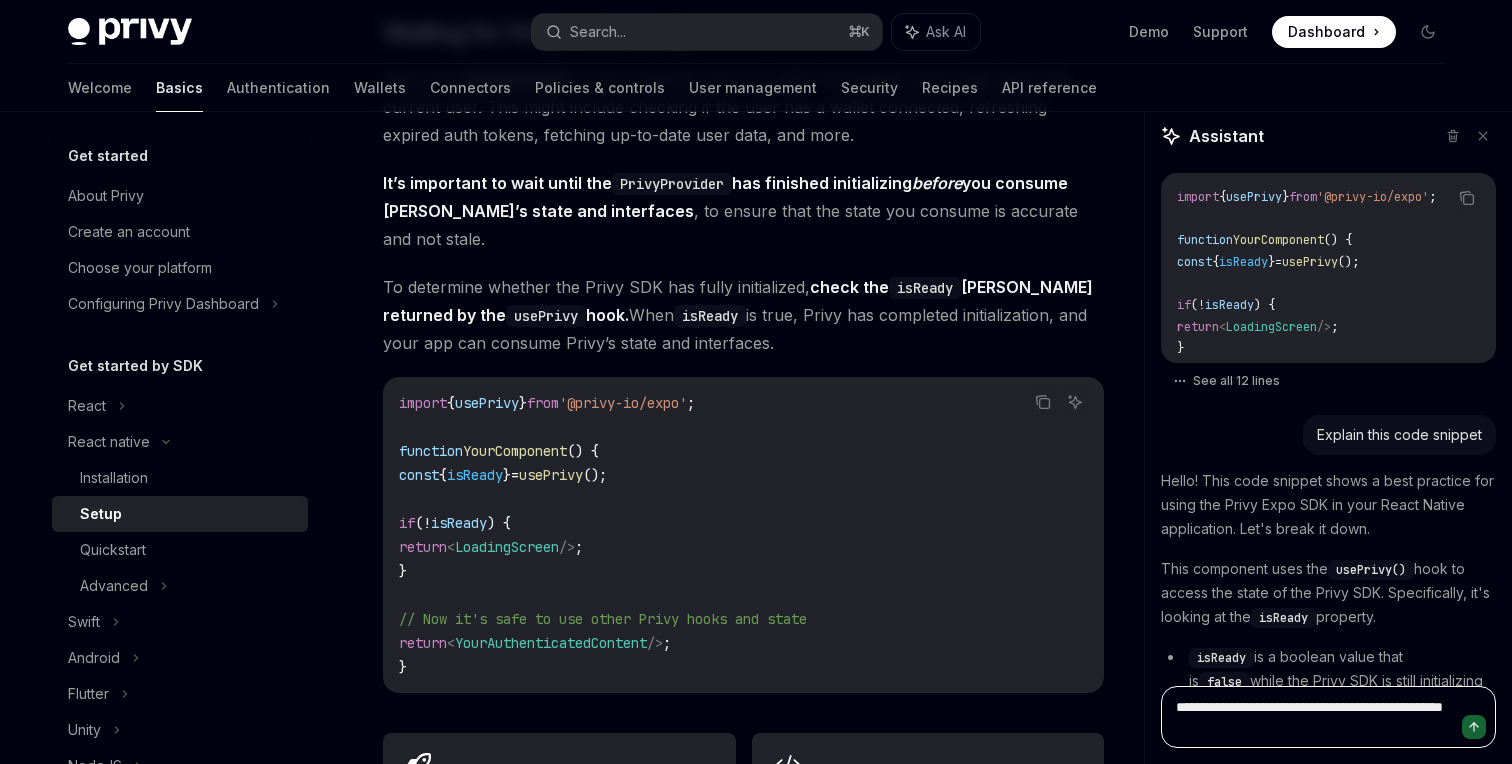 type on "**********" 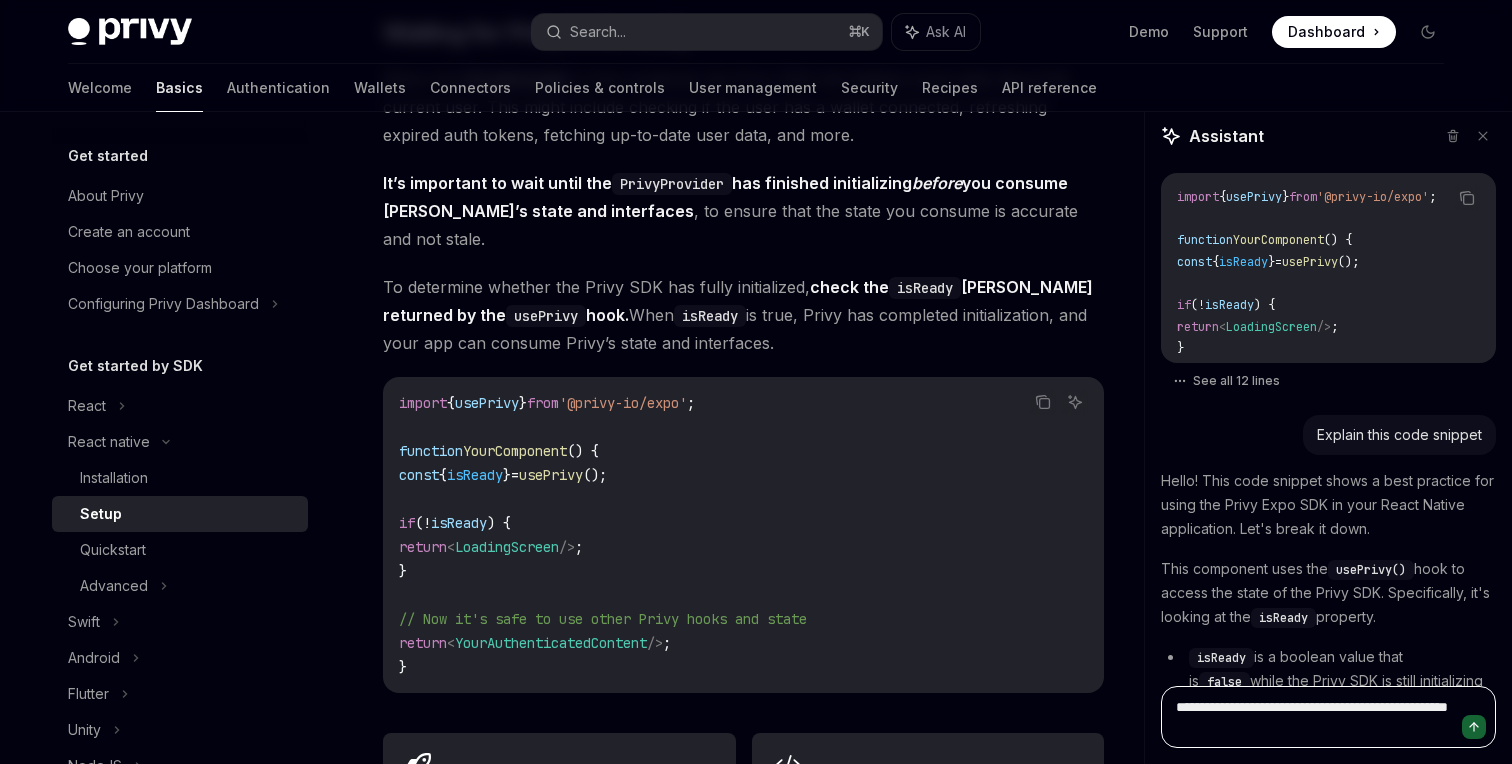 type on "**********" 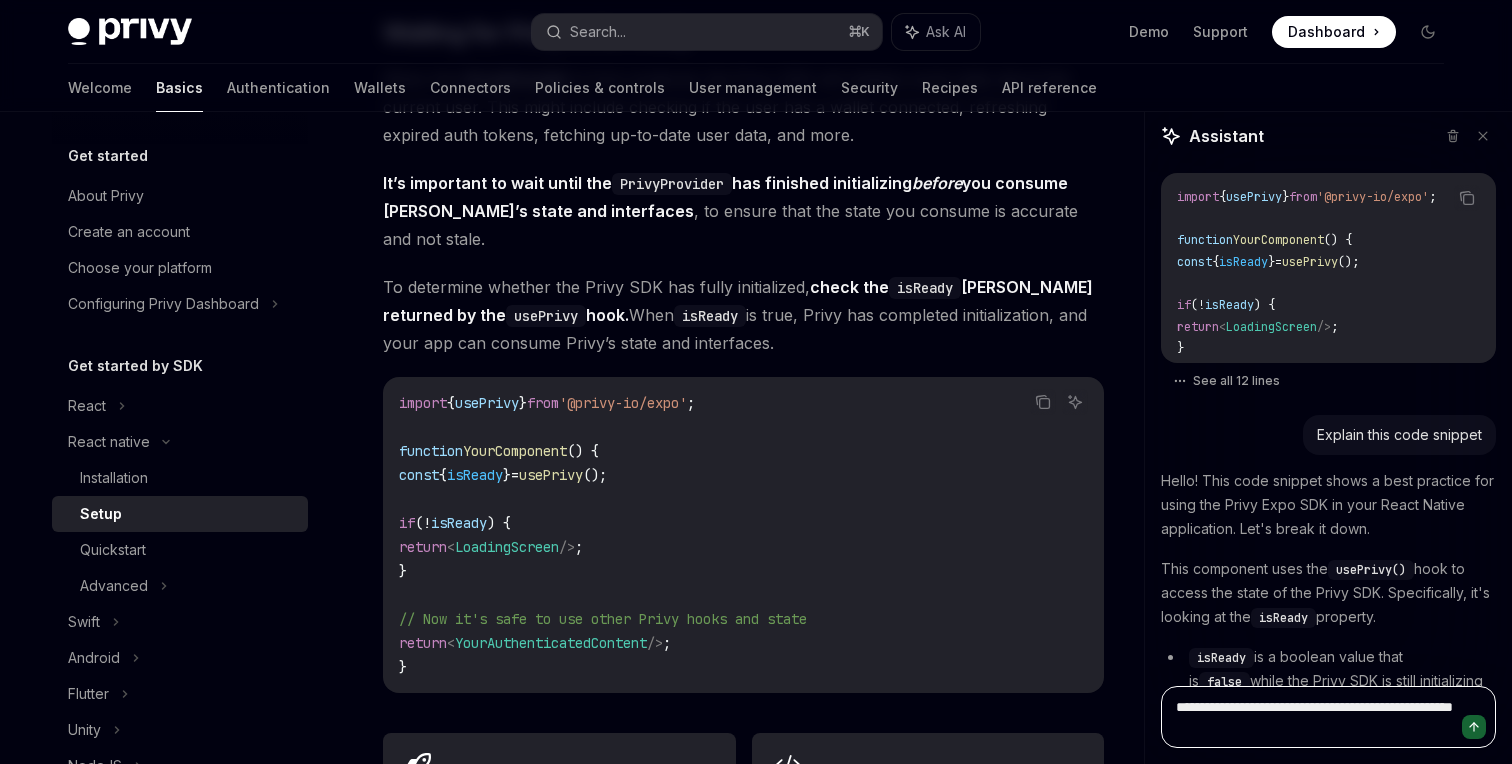 type on "**********" 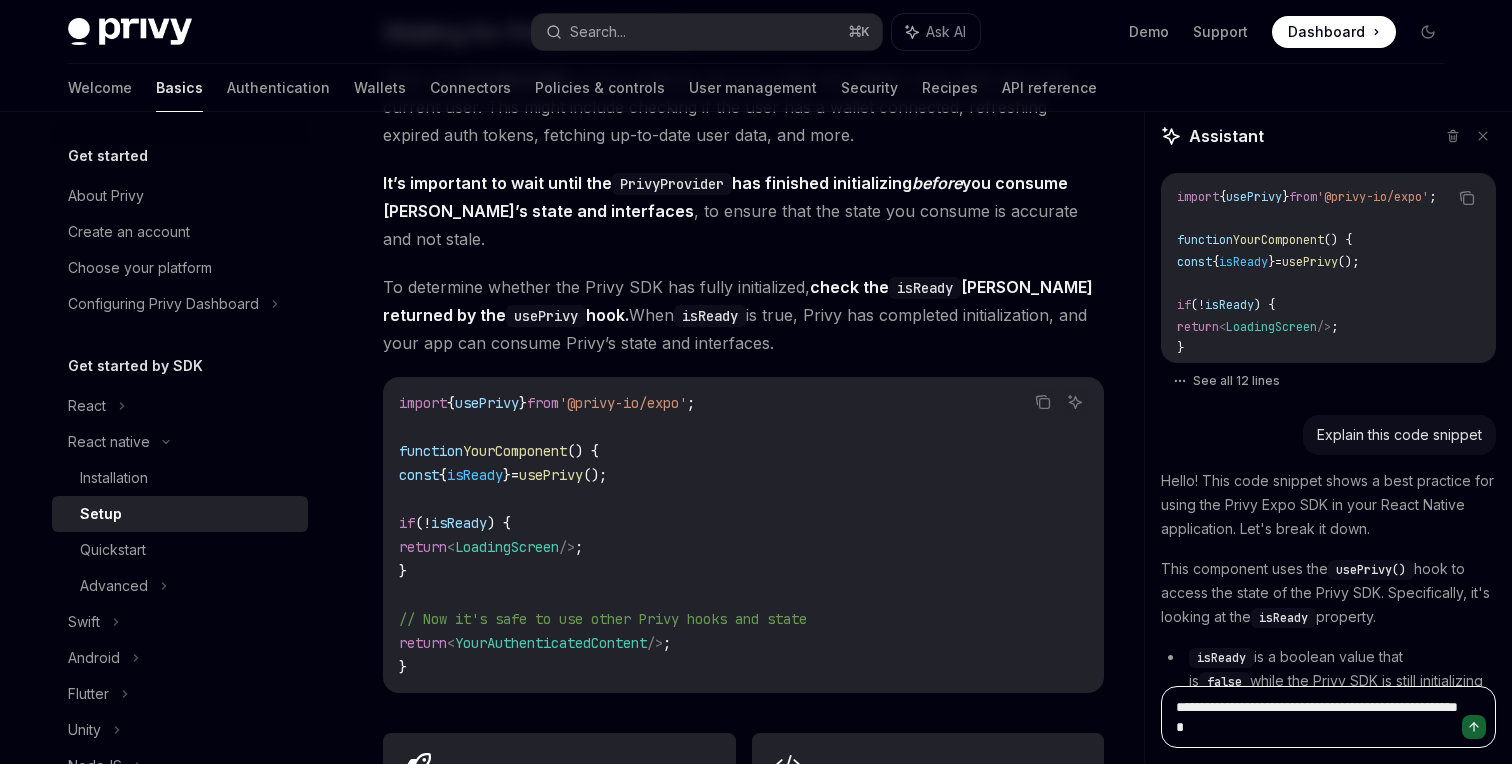 type on "**********" 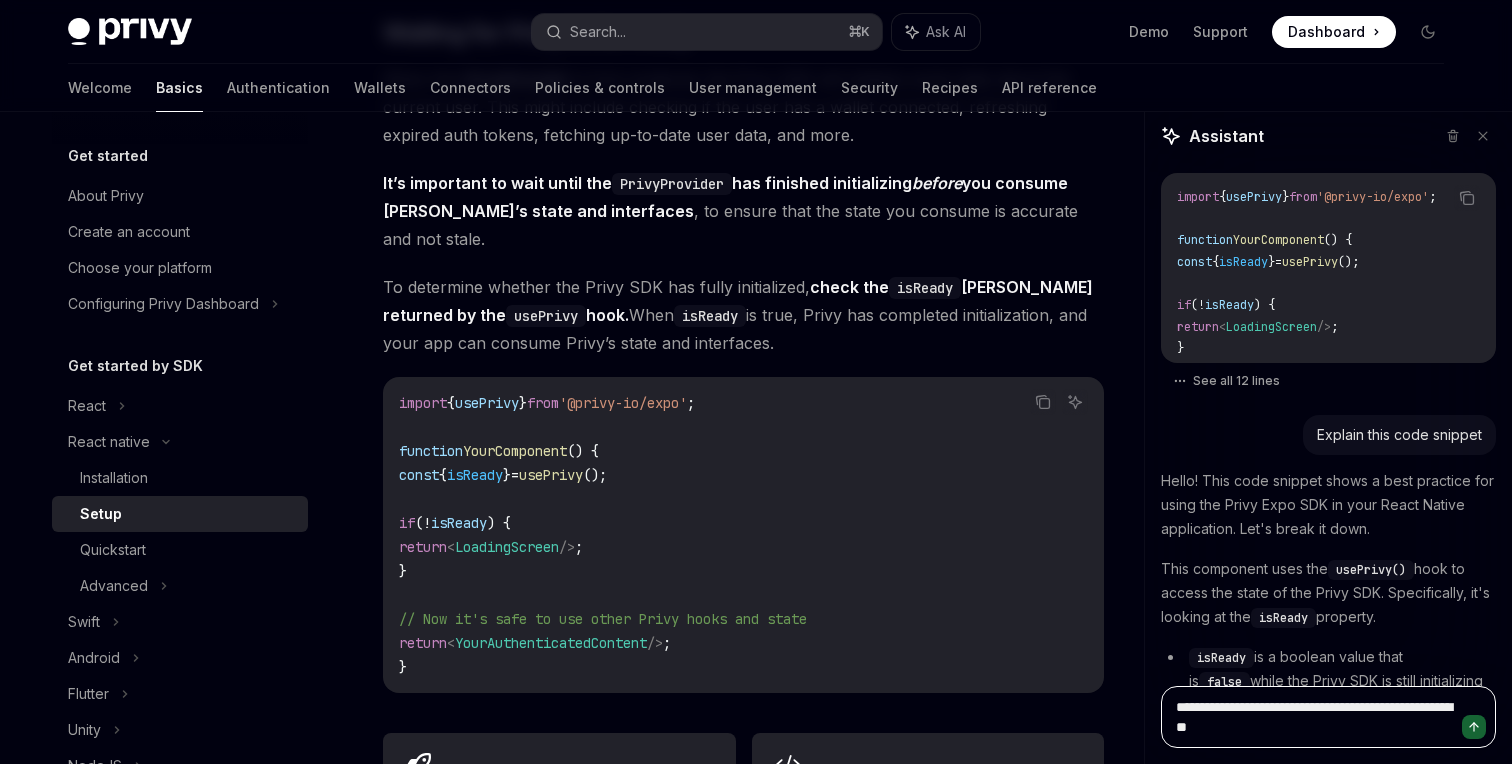 type on "**********" 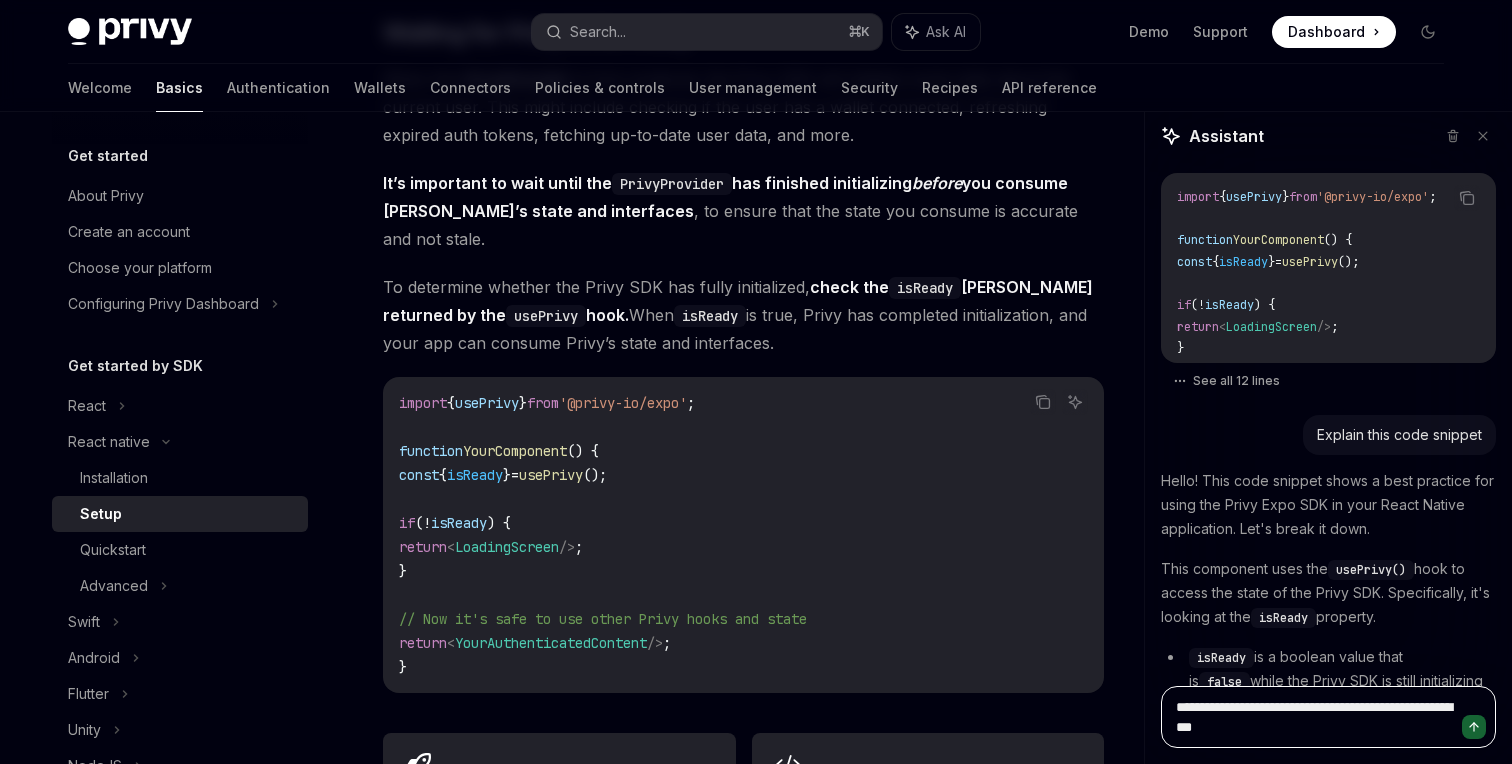 type on "*" 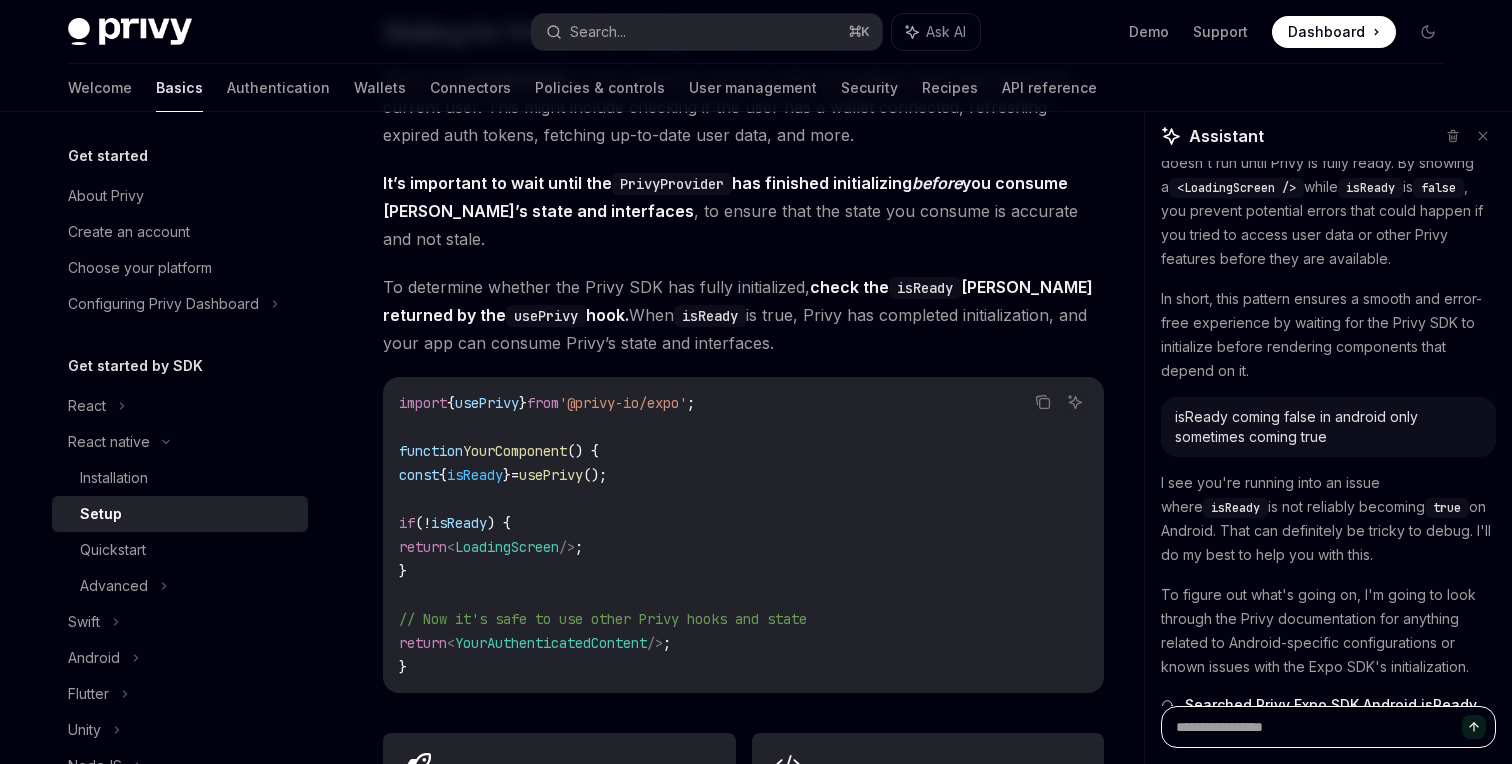 scroll, scrollTop: 733, scrollLeft: 0, axis: vertical 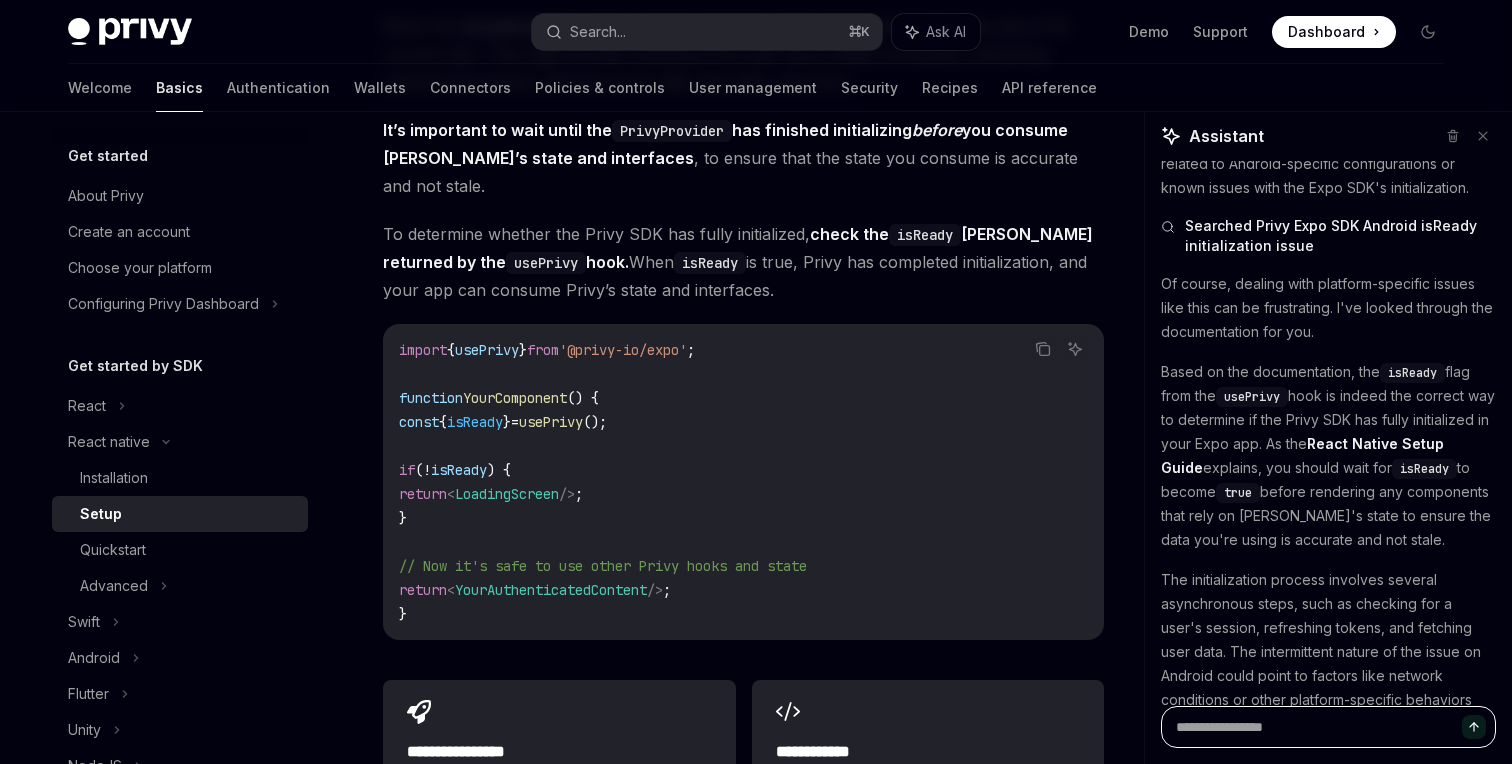 type on "*" 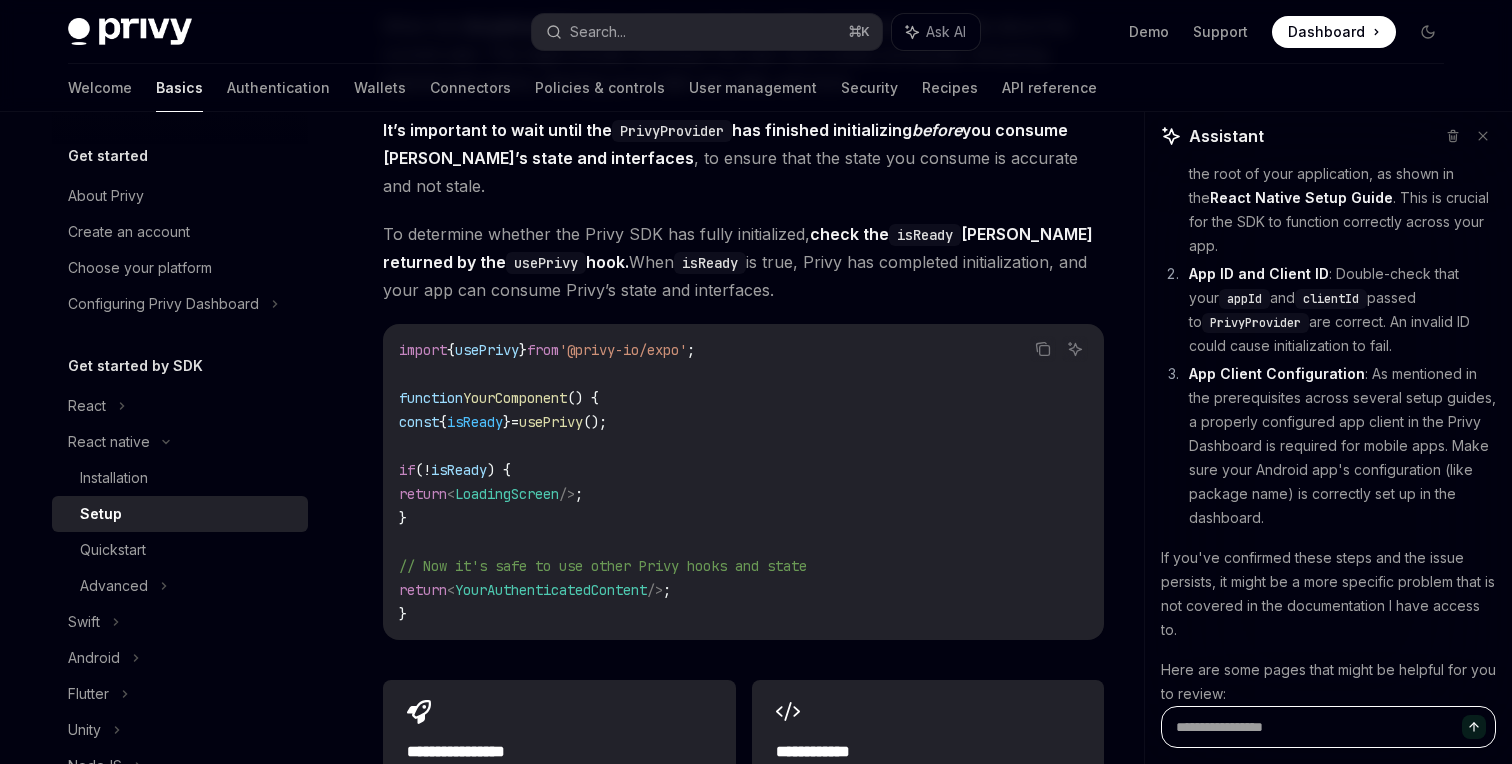 scroll, scrollTop: 2153, scrollLeft: 0, axis: vertical 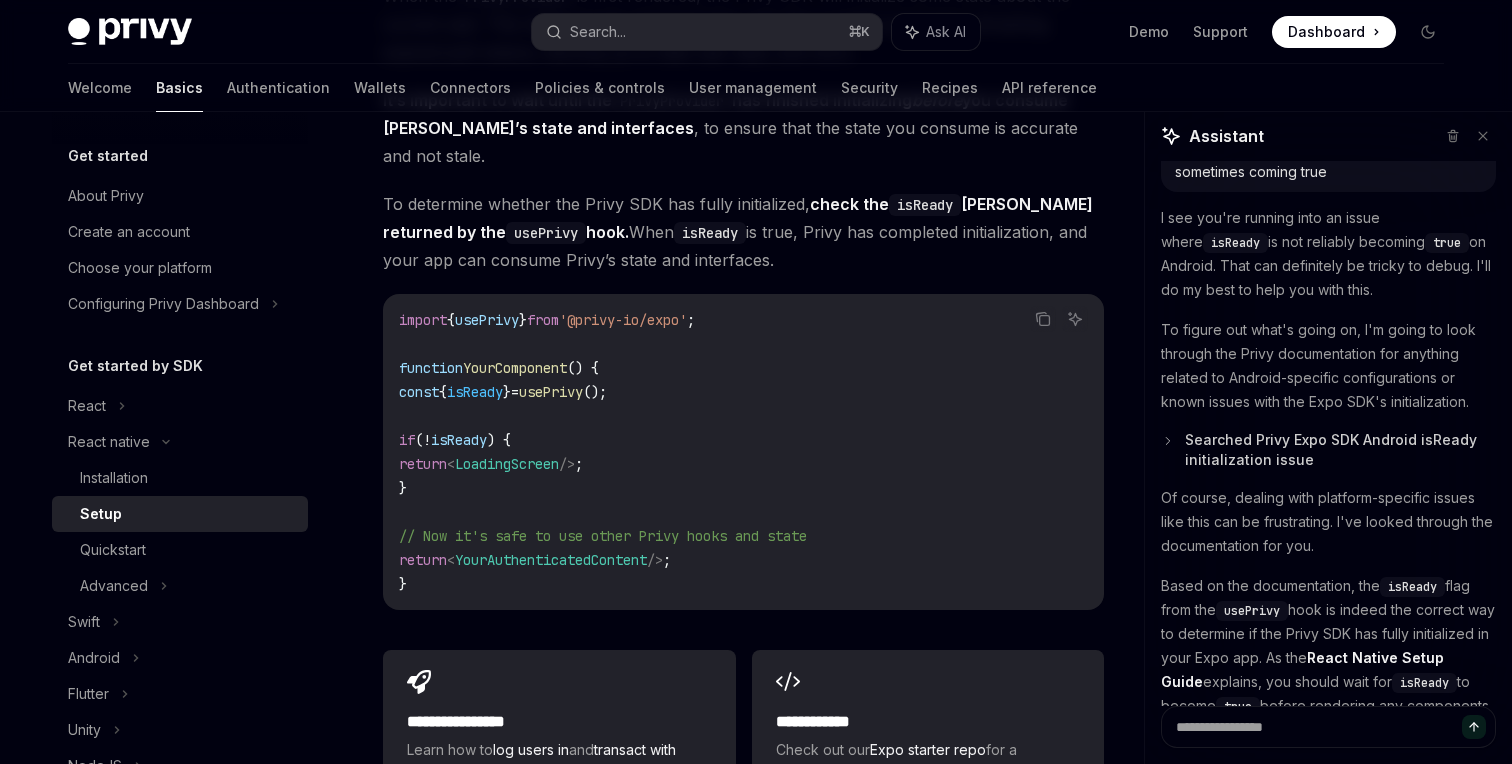 drag, startPoint x: 1317, startPoint y: 462, endPoint x: 1183, endPoint y: 440, distance: 135.79396 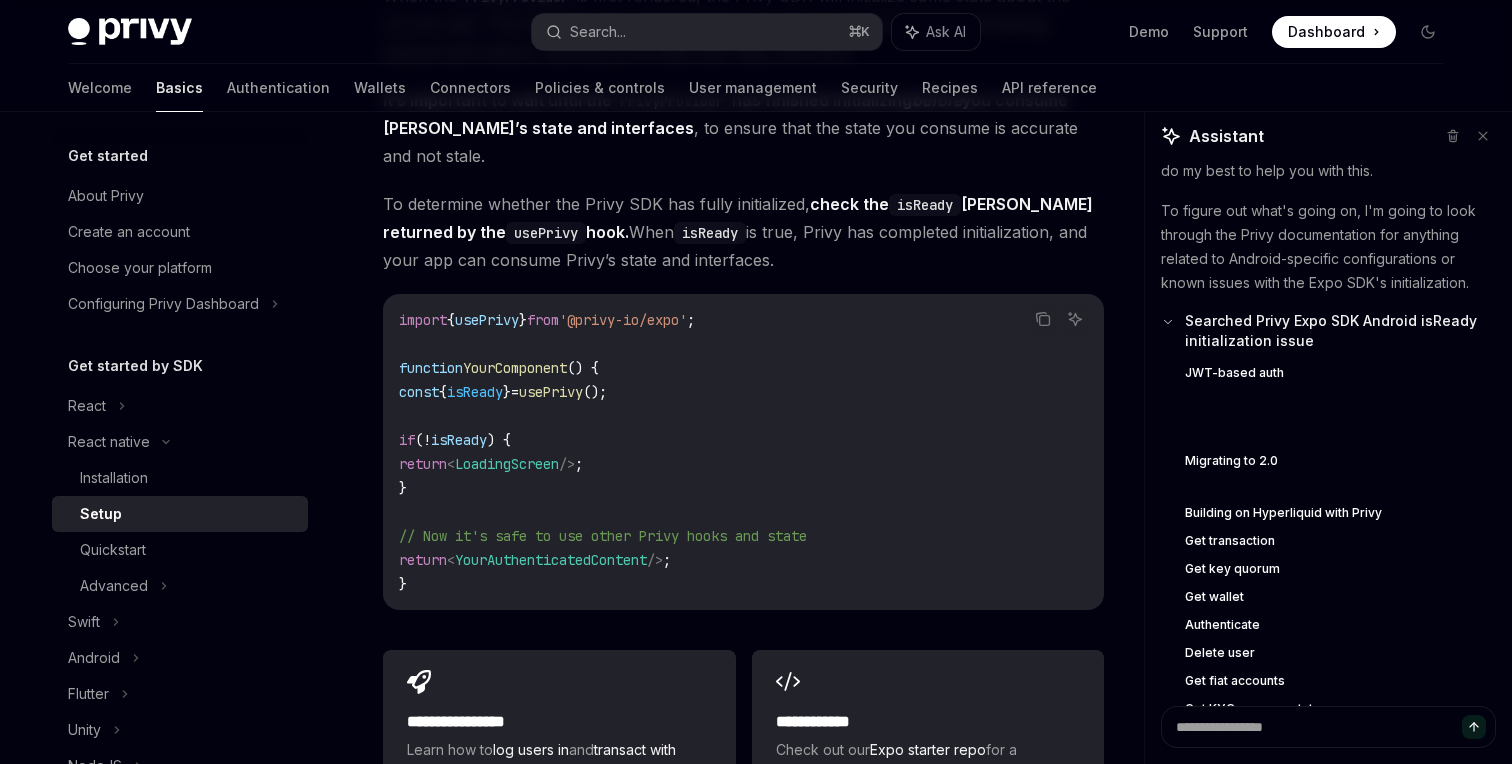 scroll, scrollTop: 1109, scrollLeft: 0, axis: vertical 